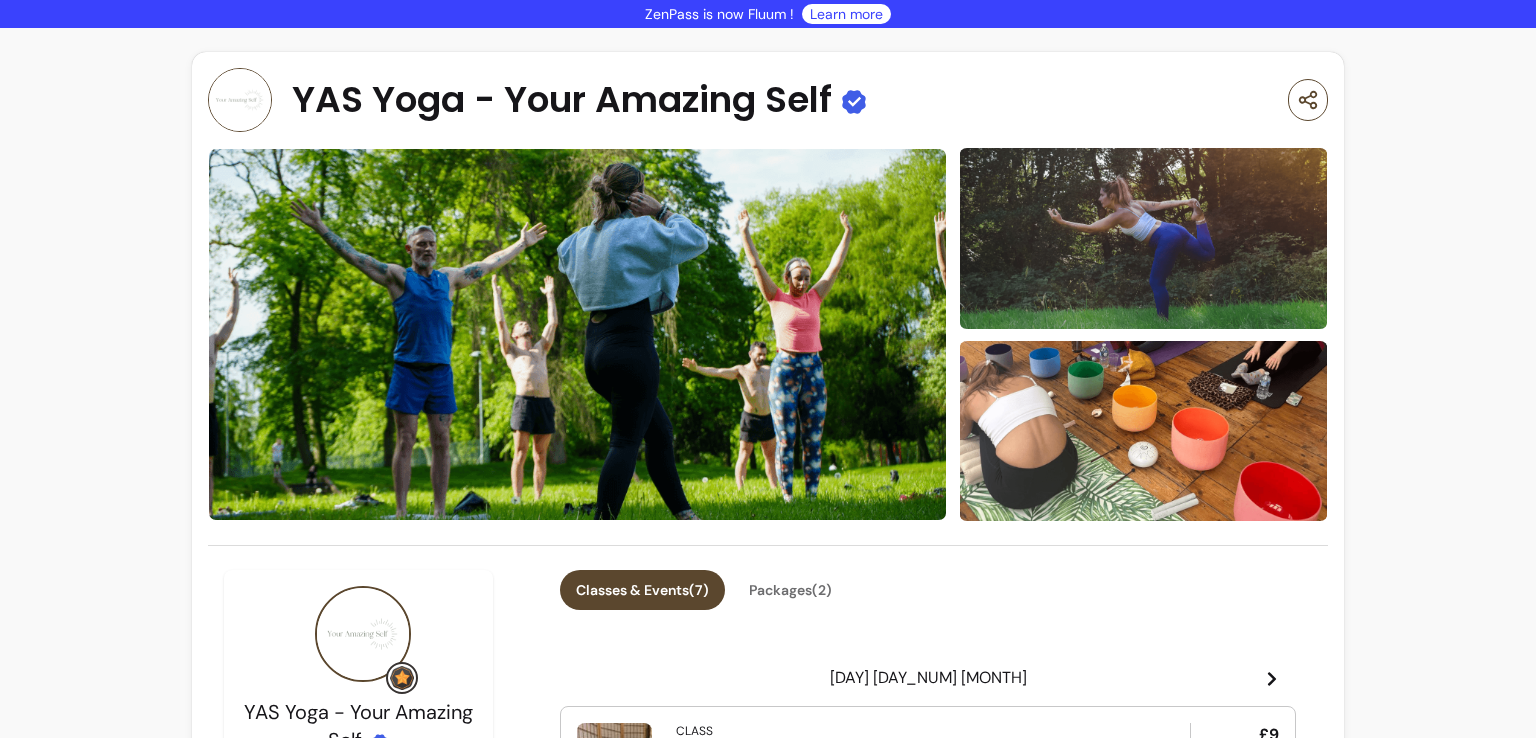 scroll, scrollTop: 0, scrollLeft: 0, axis: both 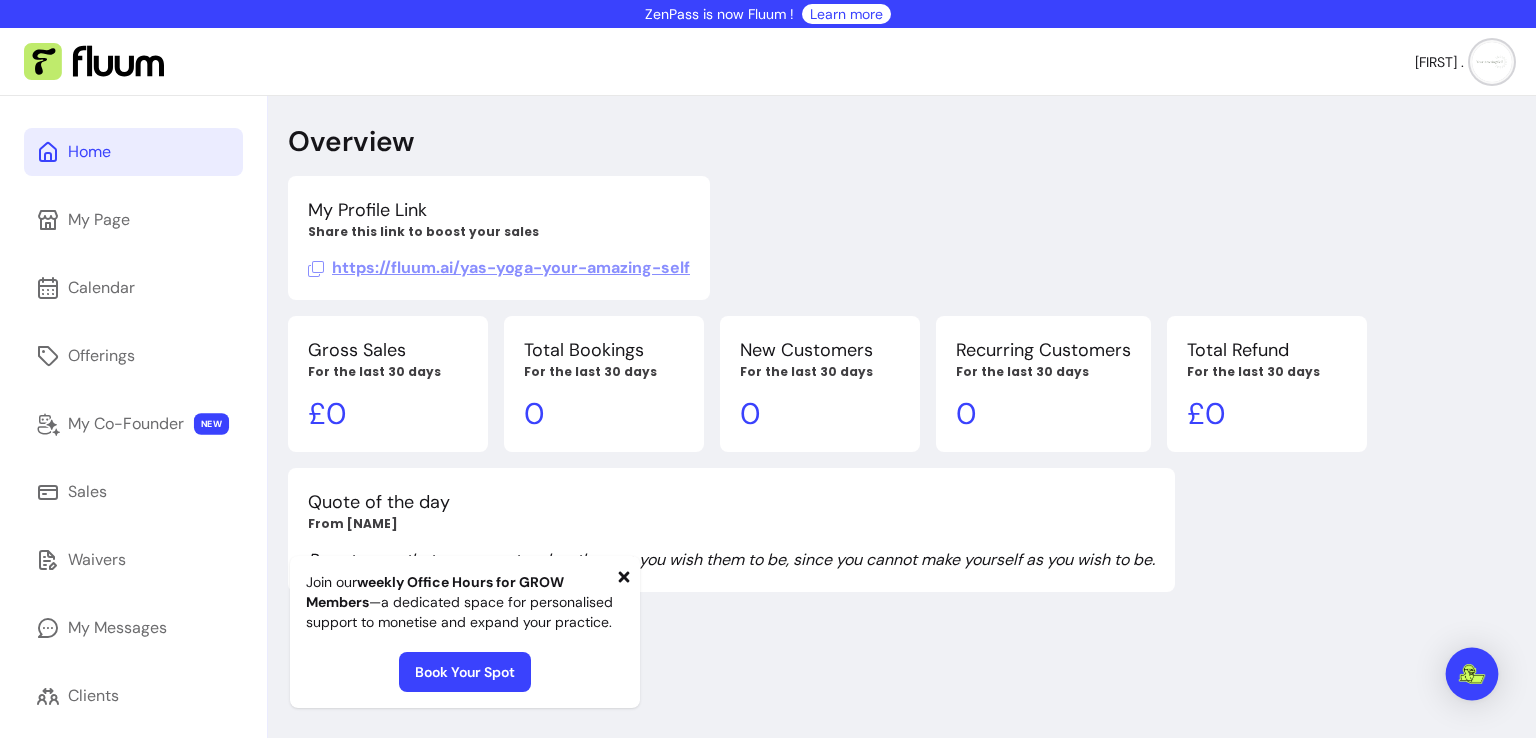 click at bounding box center (1472, 674) 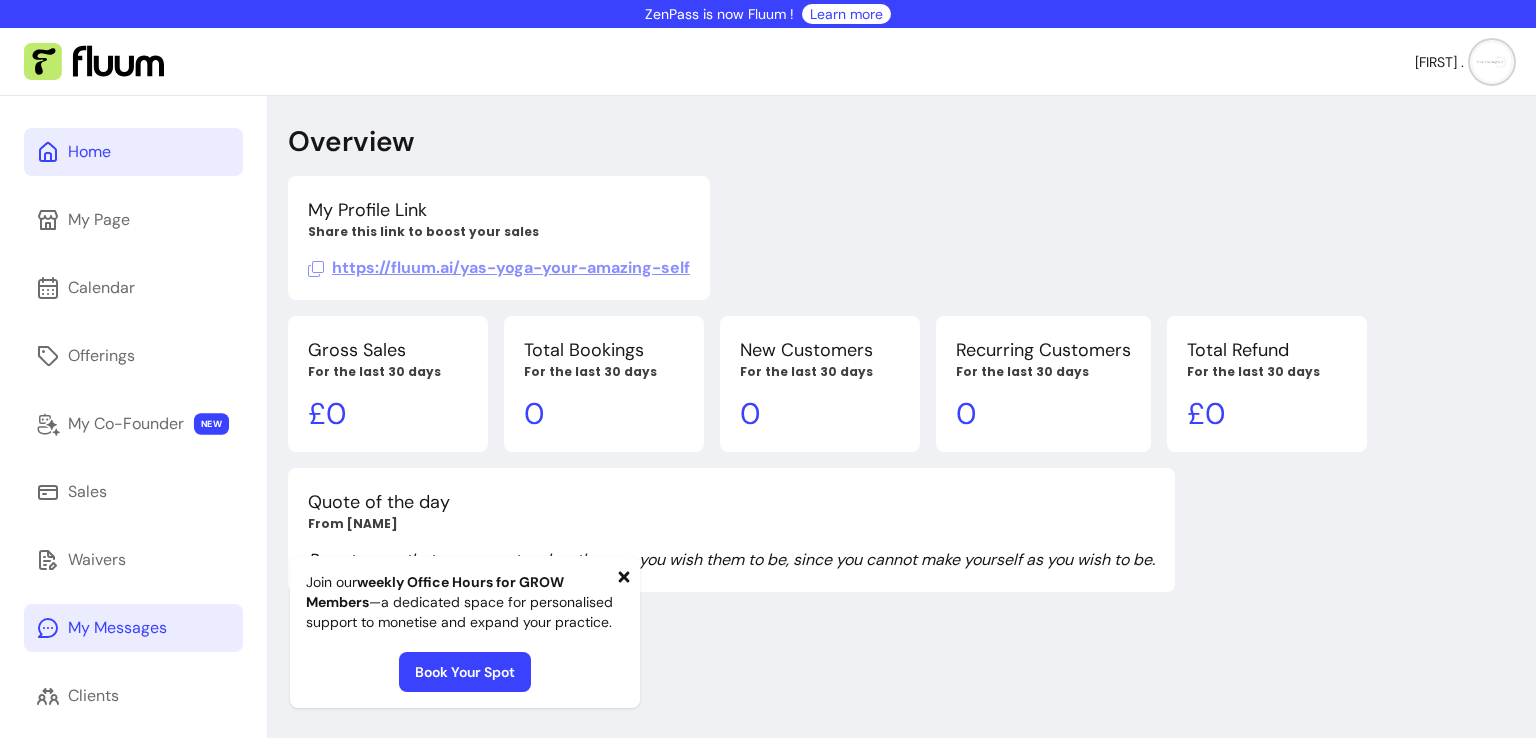 click on "My Messages" at bounding box center (133, 628) 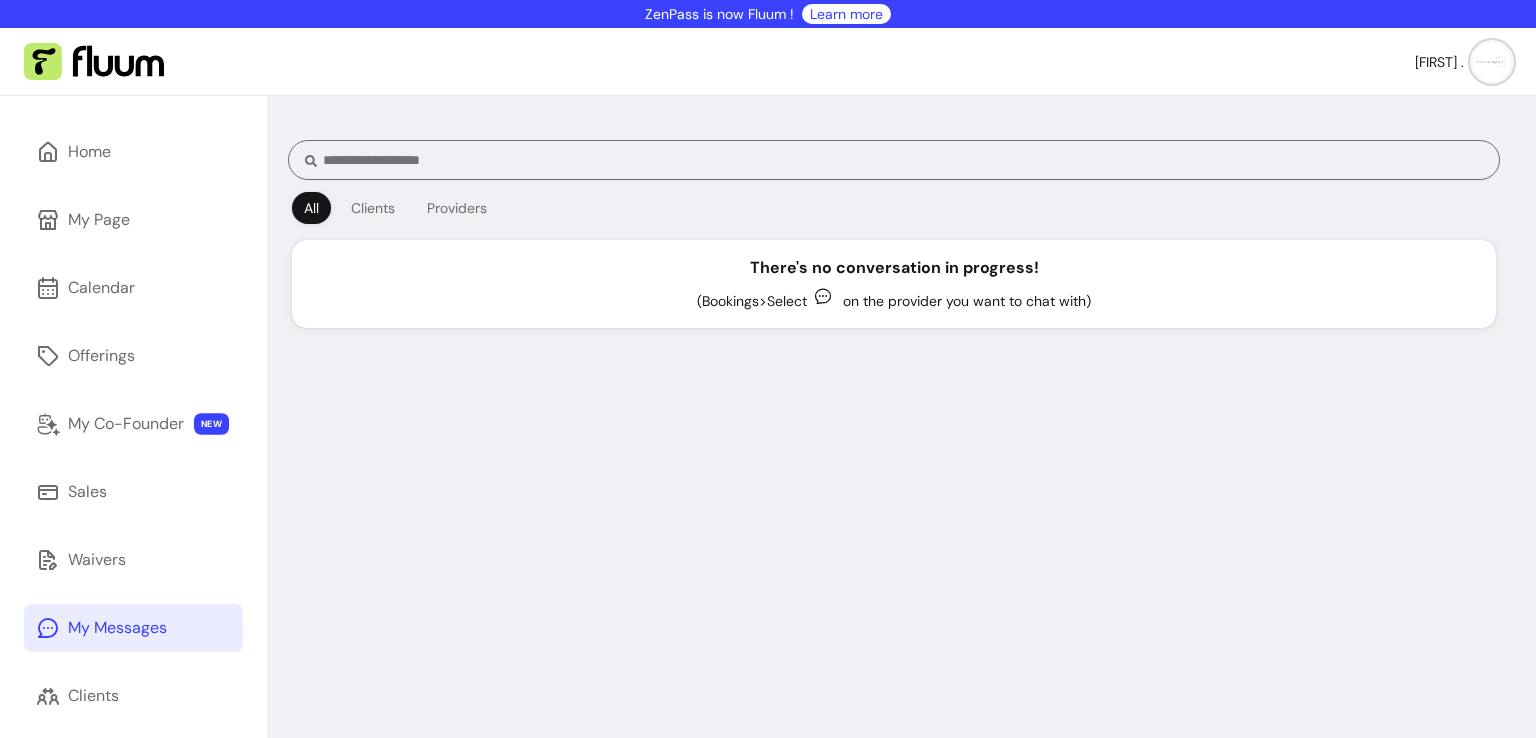 click at bounding box center (1492, 62) 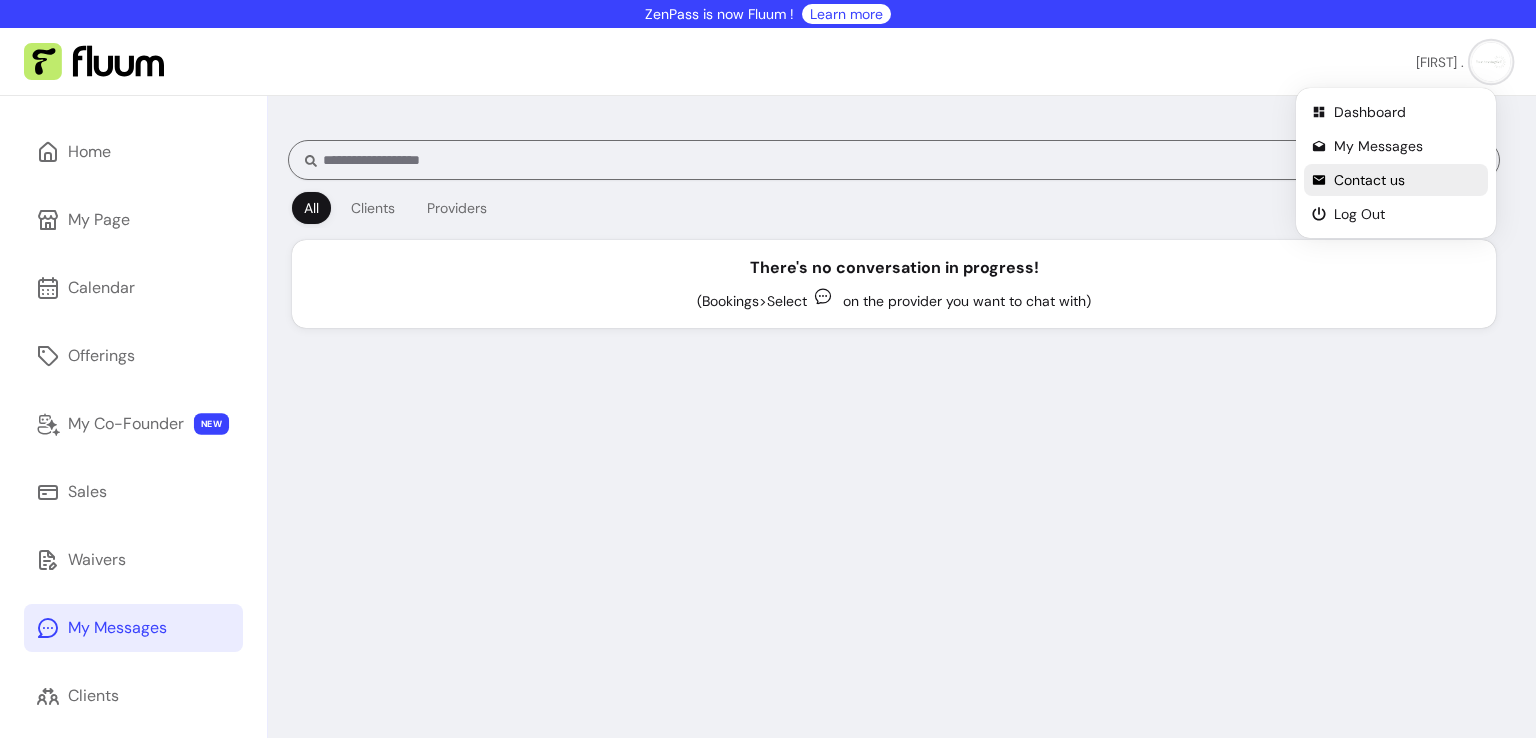 click on "Contact us" at bounding box center [1407, 180] 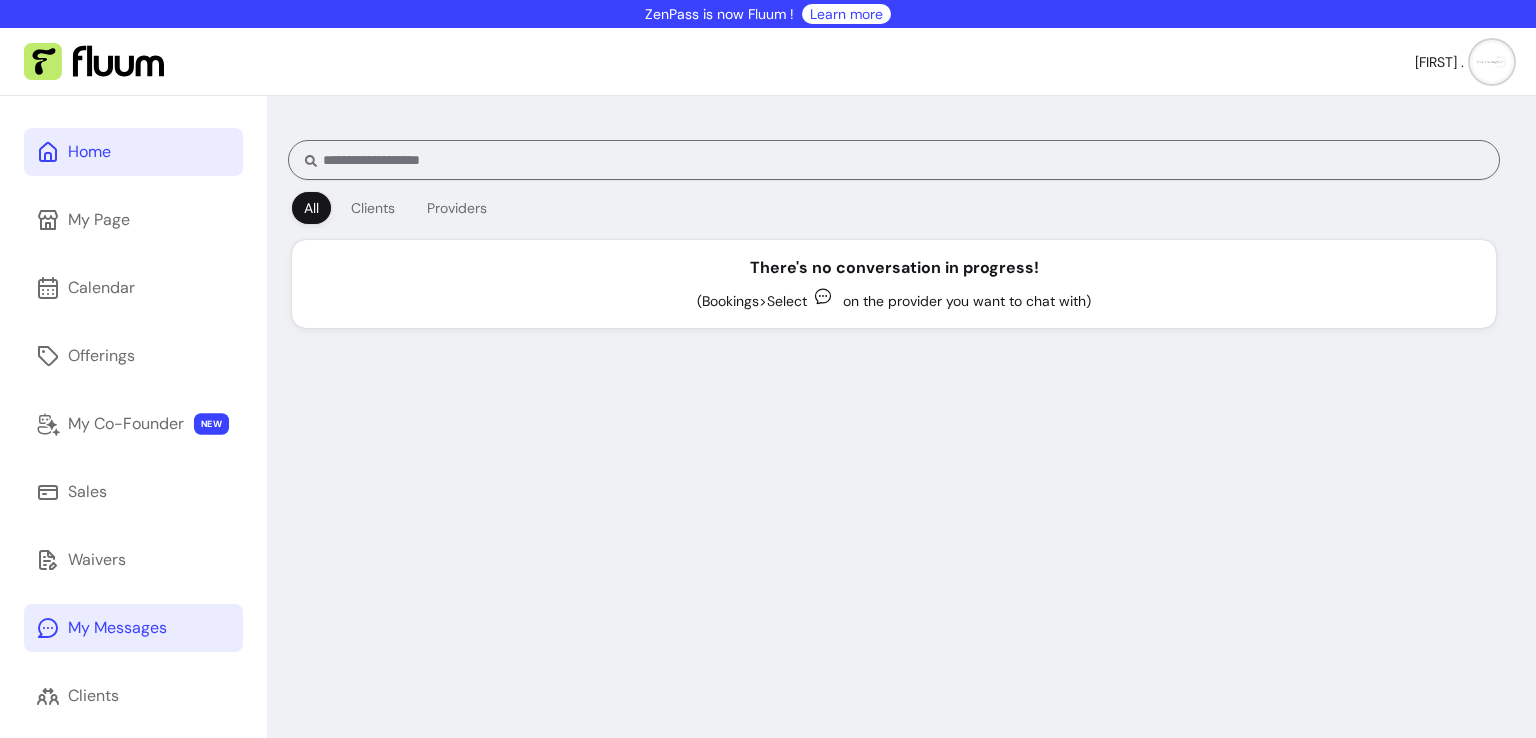 click on "Home" at bounding box center (89, 152) 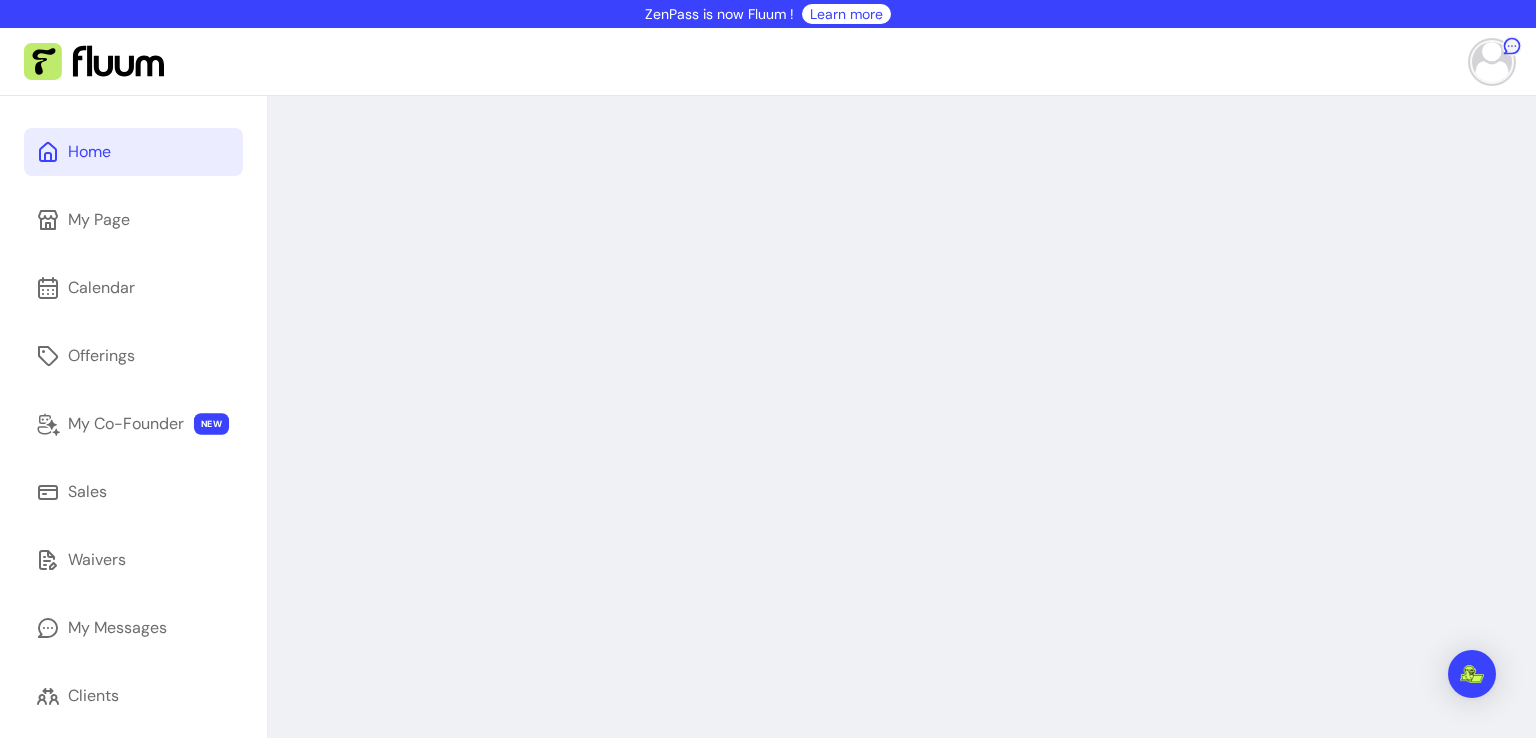 scroll, scrollTop: 0, scrollLeft: 0, axis: both 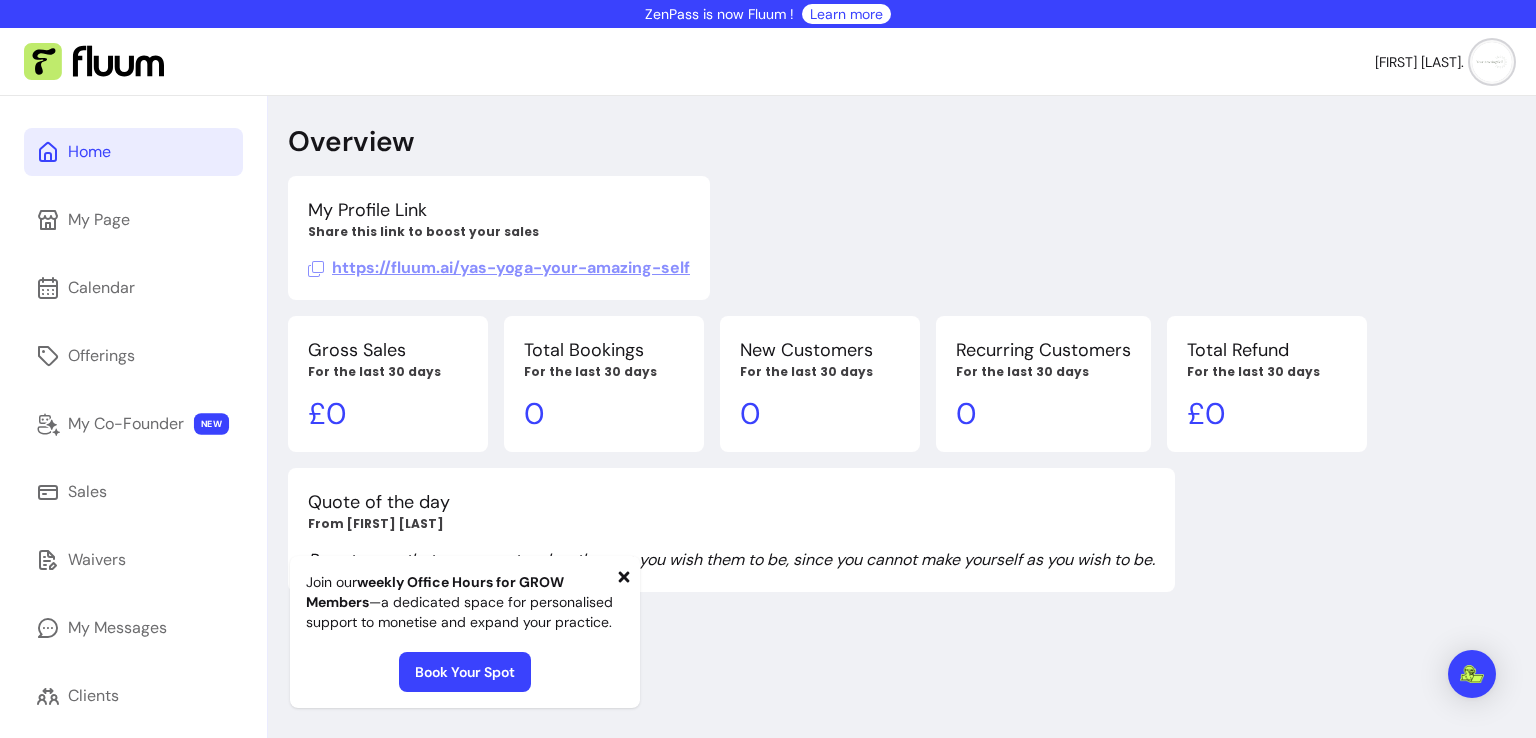 click on "https://fluum.ai/yas-yoga-your-amazing-self" at bounding box center [499, 267] 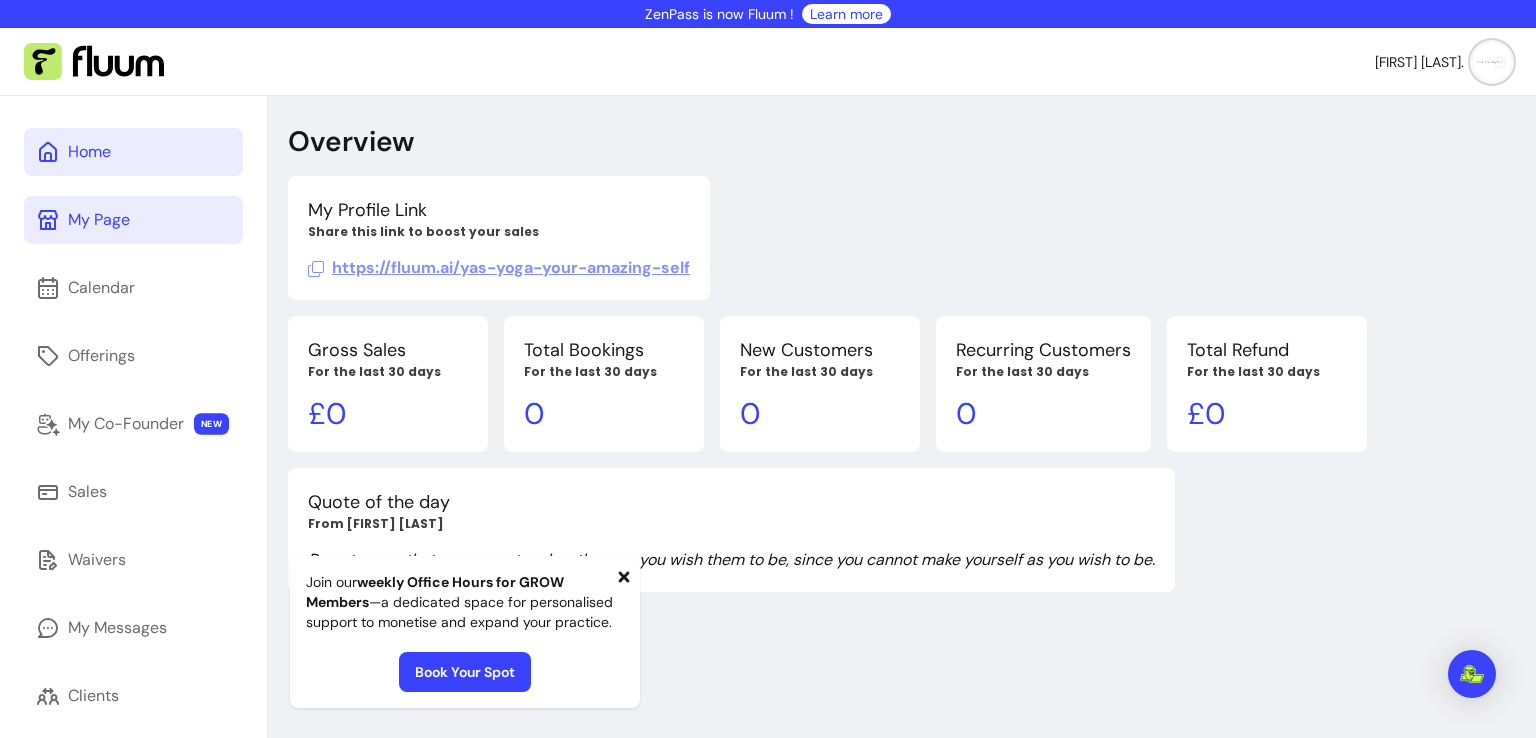 click on "My Page" at bounding box center (99, 220) 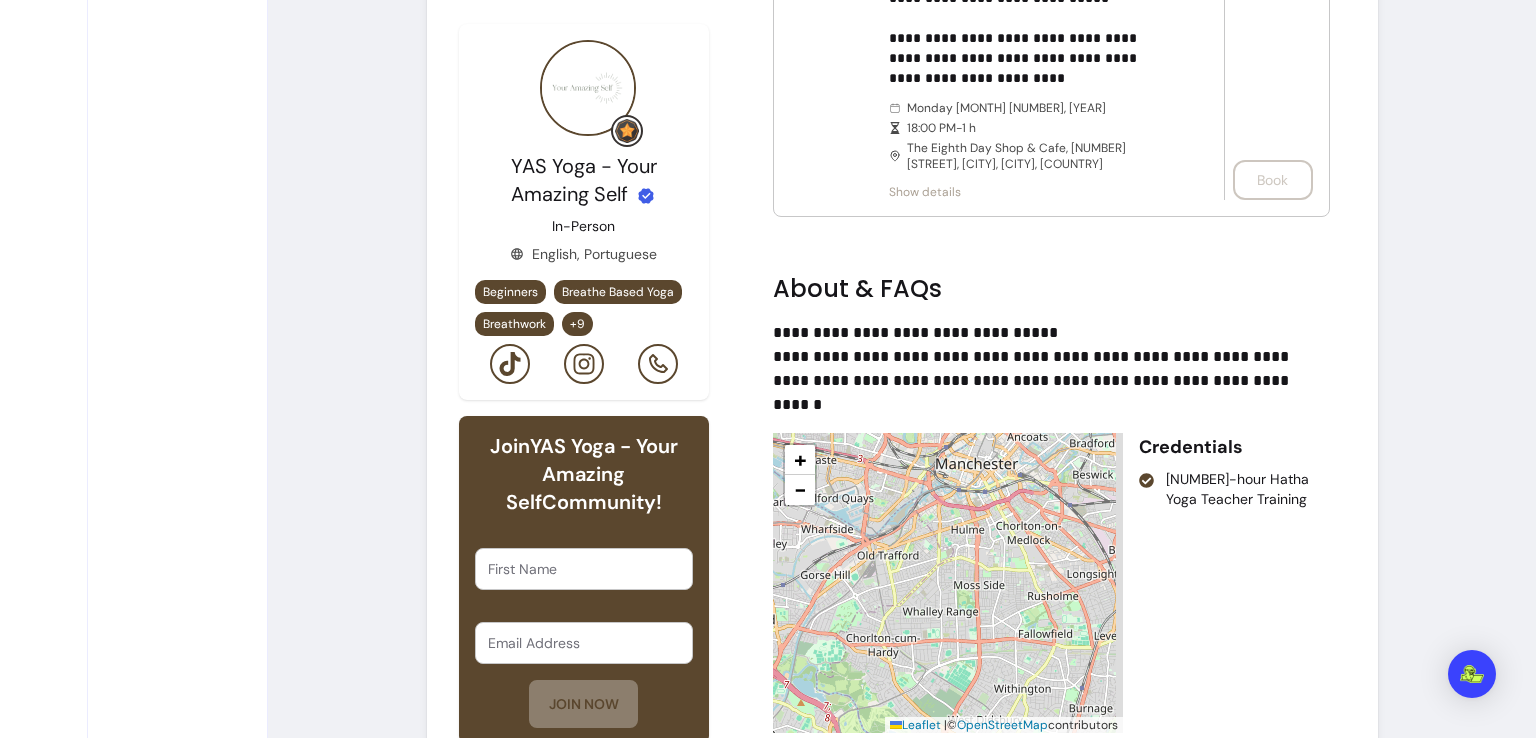 scroll, scrollTop: 966, scrollLeft: 0, axis: vertical 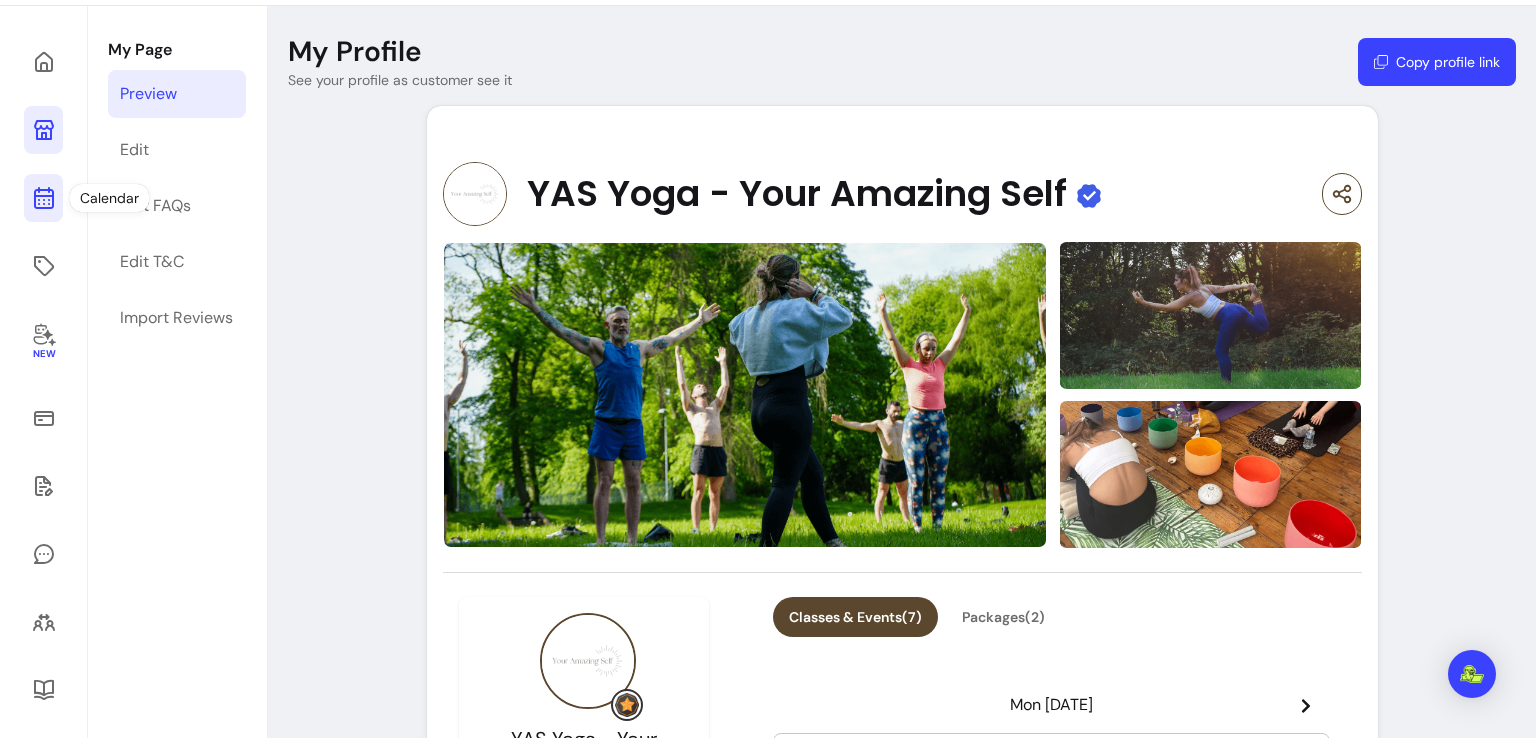 click at bounding box center (43, 198) 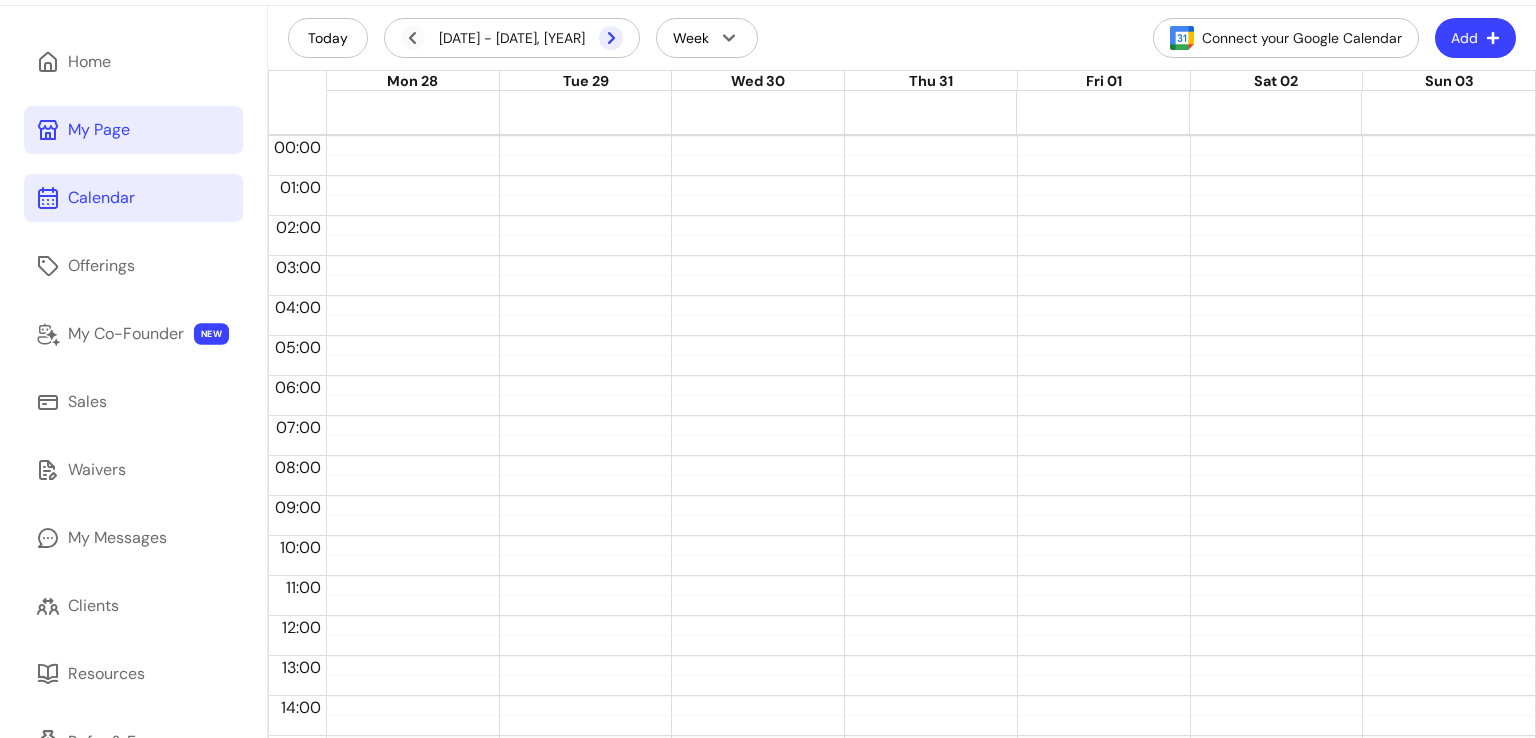 click 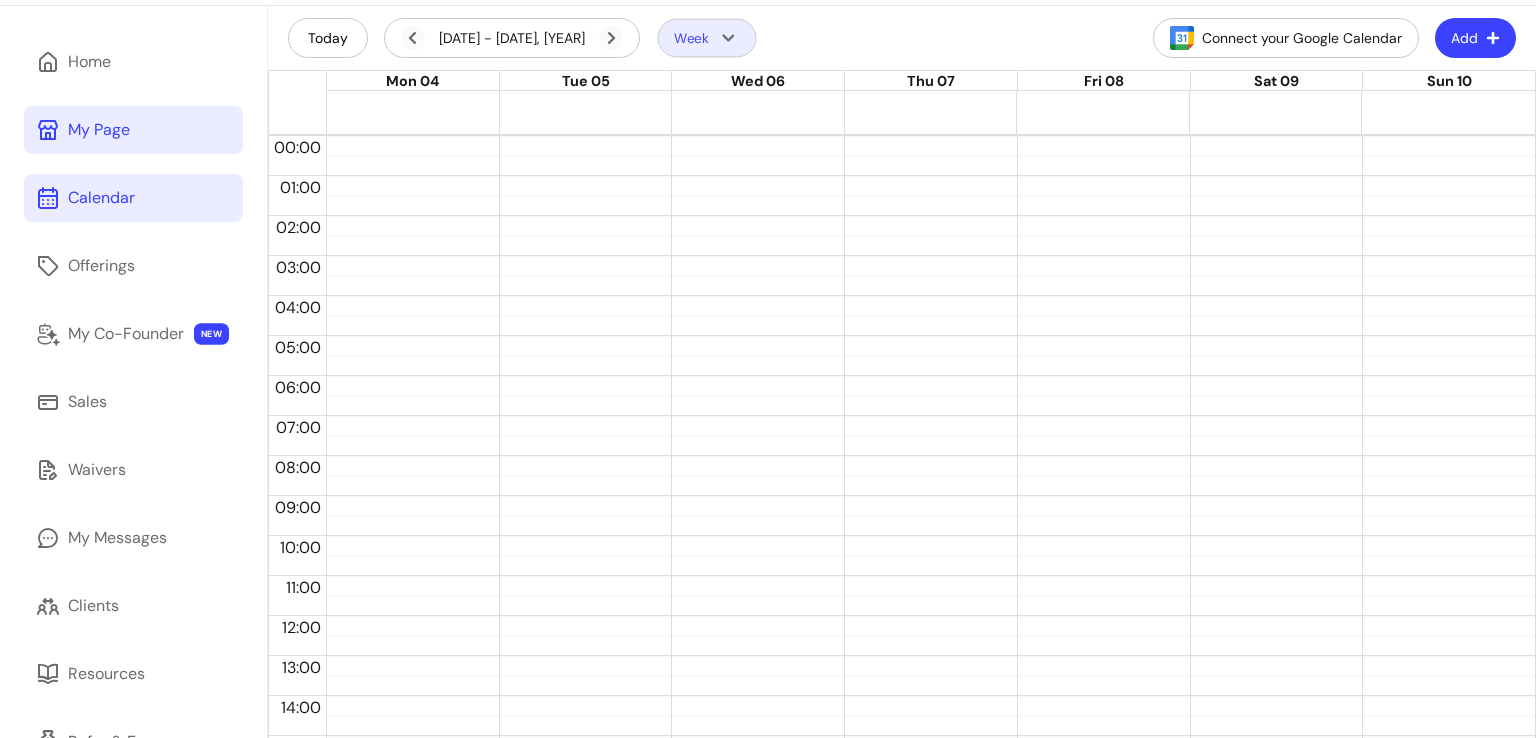 click on "Week" at bounding box center (707, 38) 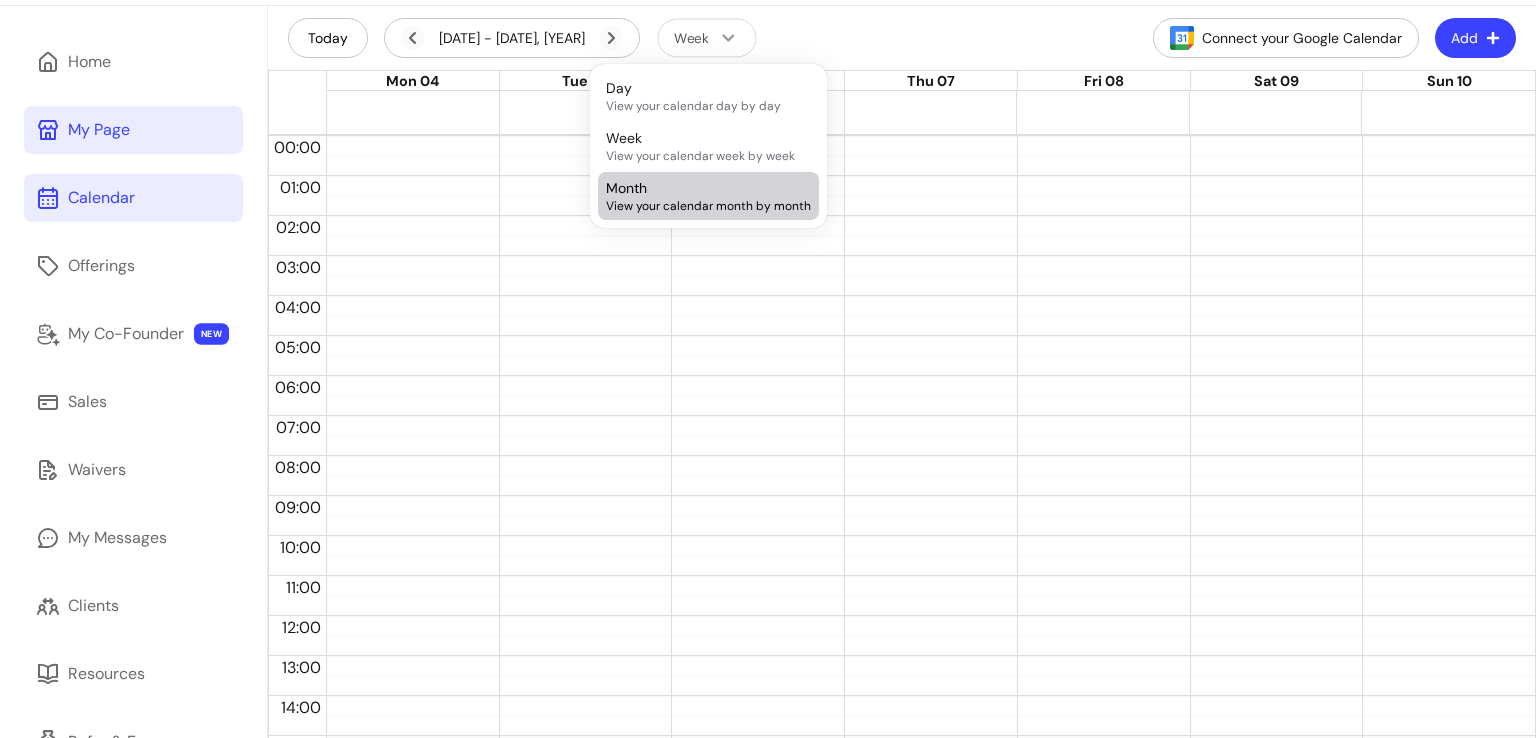 click on "Month View your calendar month by month" at bounding box center (708, 196) 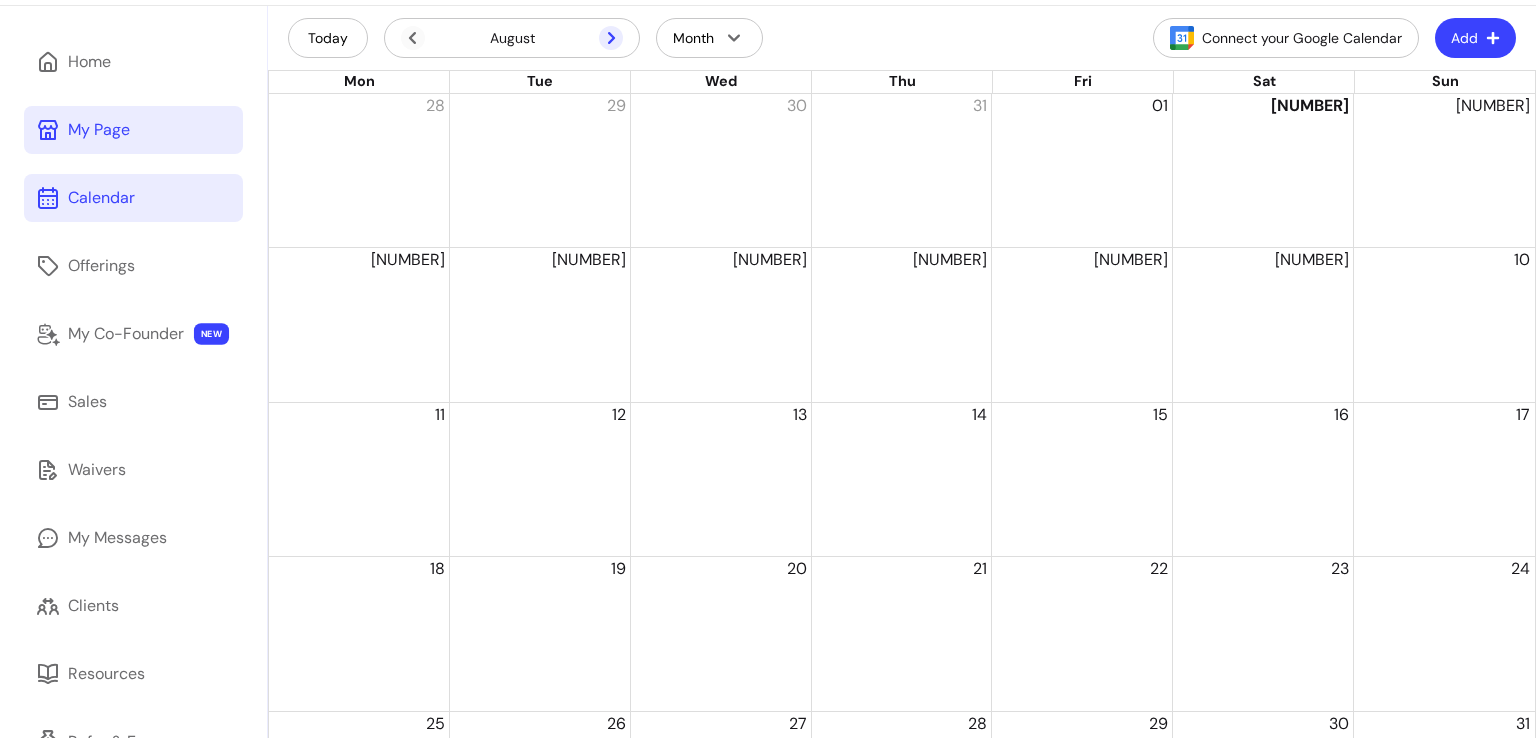 click 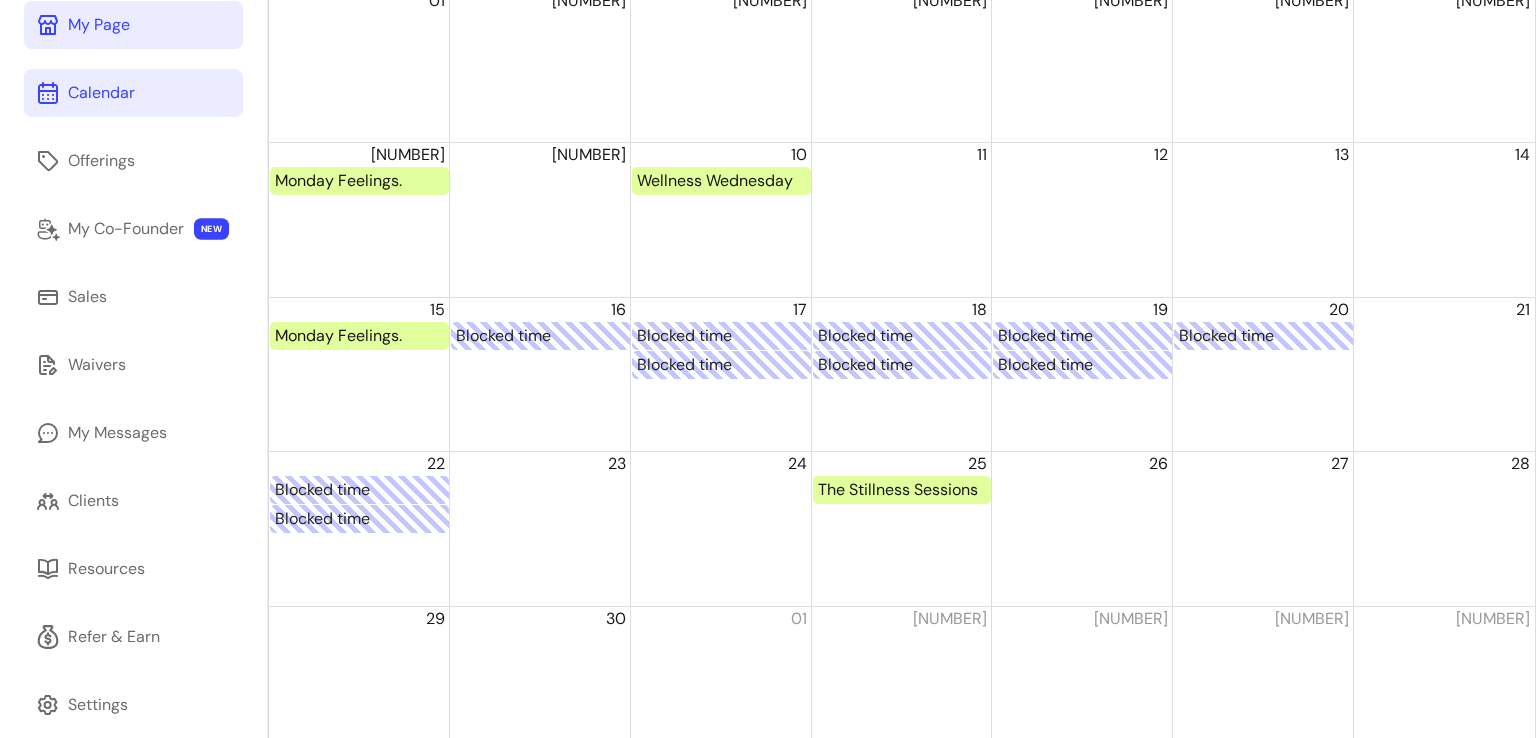 scroll, scrollTop: 218, scrollLeft: 0, axis: vertical 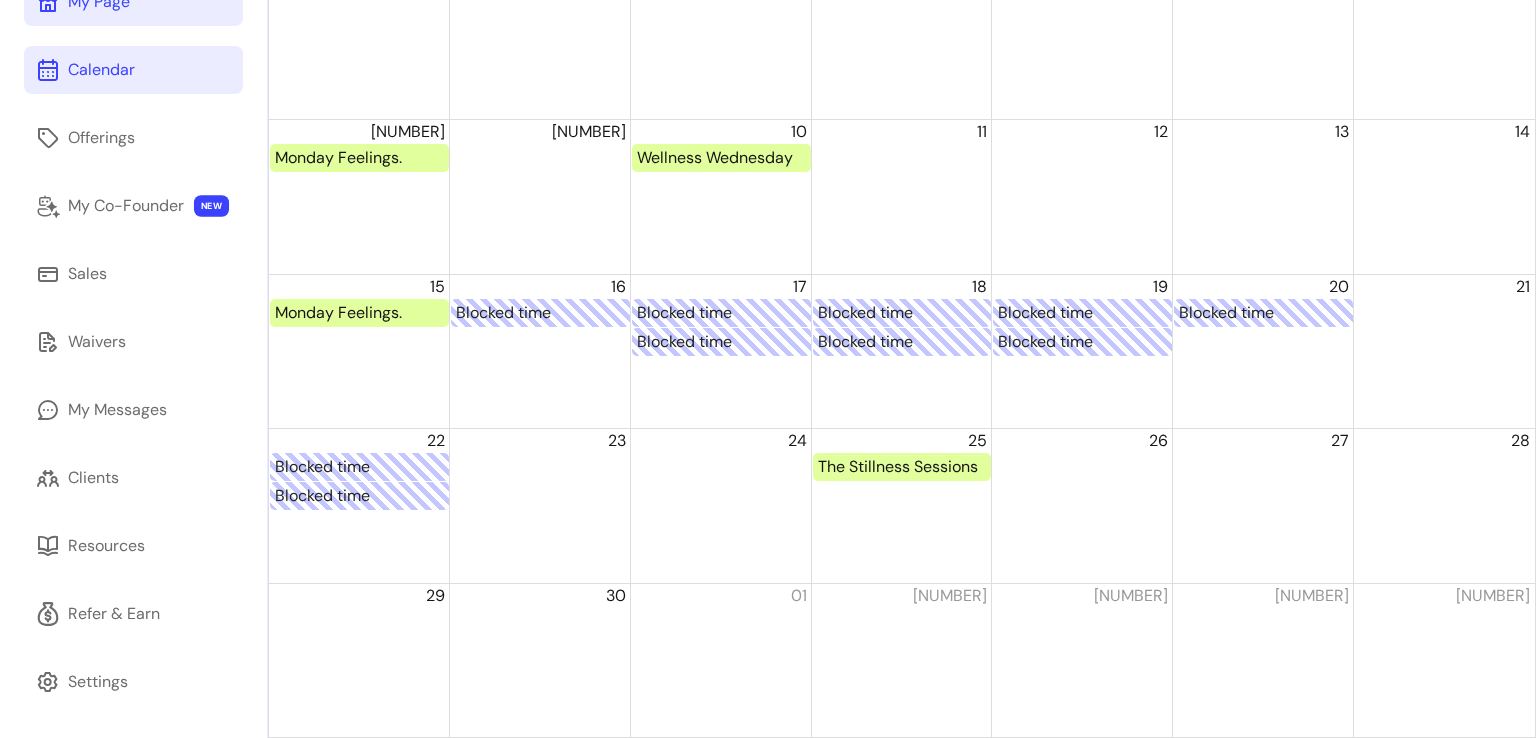 click on "Blocked time" at bounding box center (902, 496) 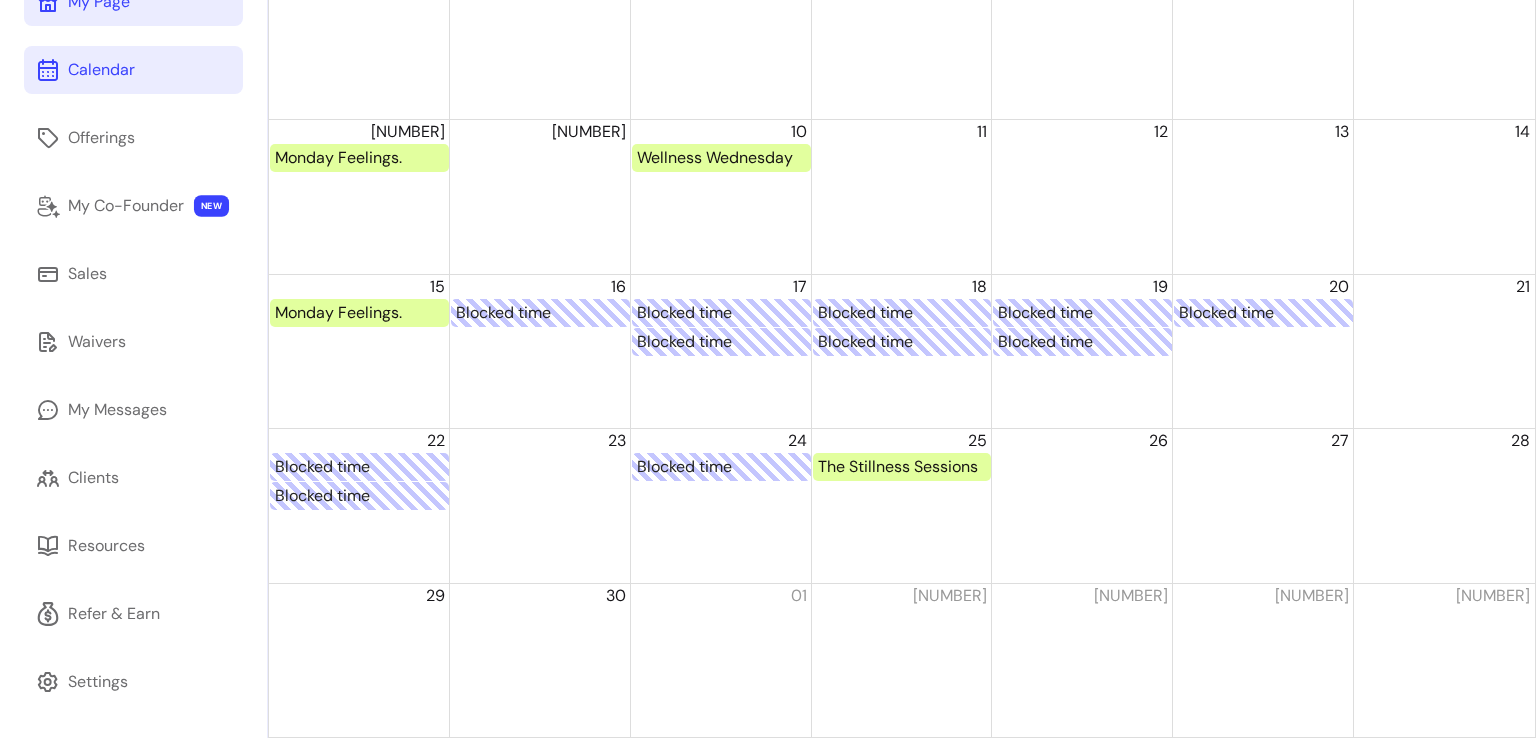scroll, scrollTop: 211, scrollLeft: 0, axis: vertical 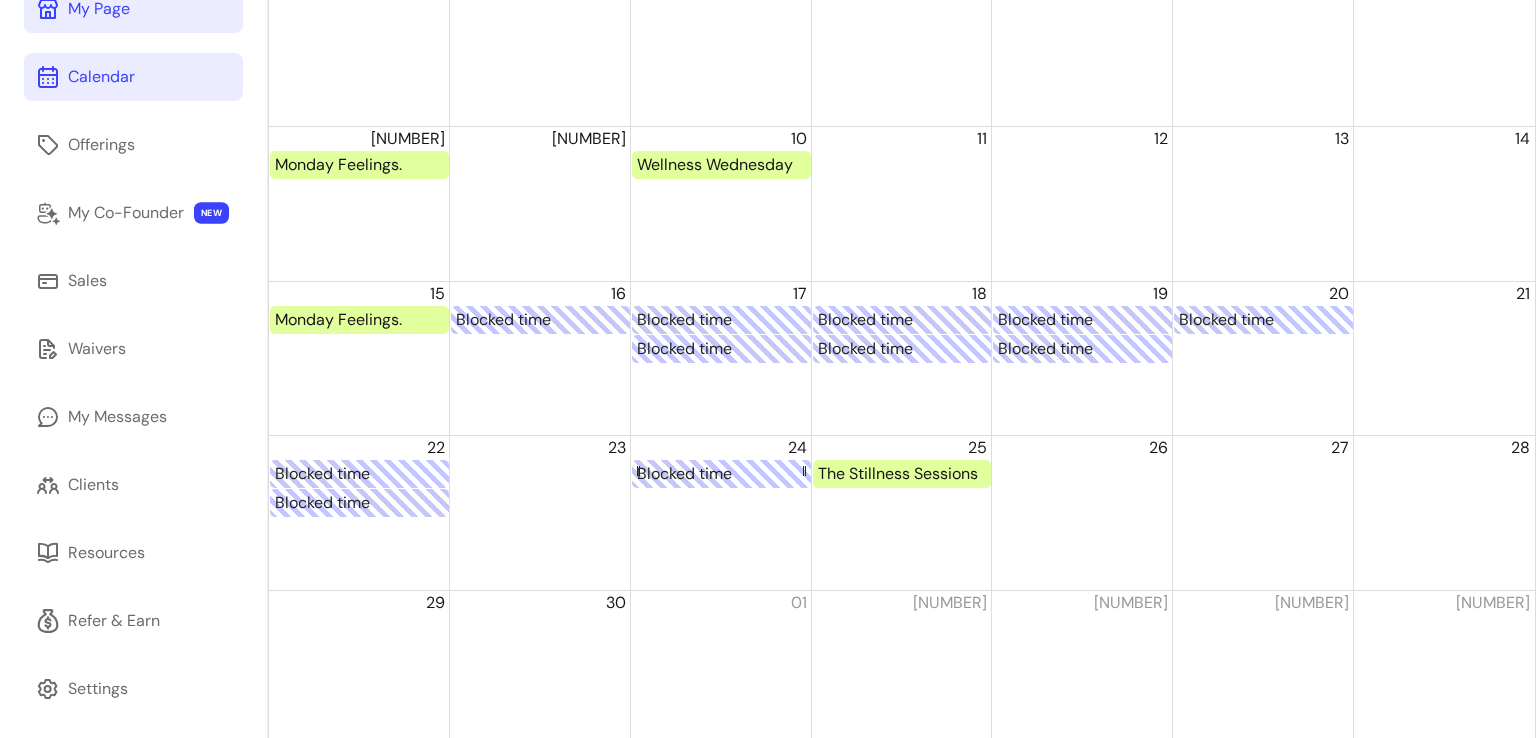 drag, startPoint x: 757, startPoint y: 475, endPoint x: 735, endPoint y: 473, distance: 22.090721 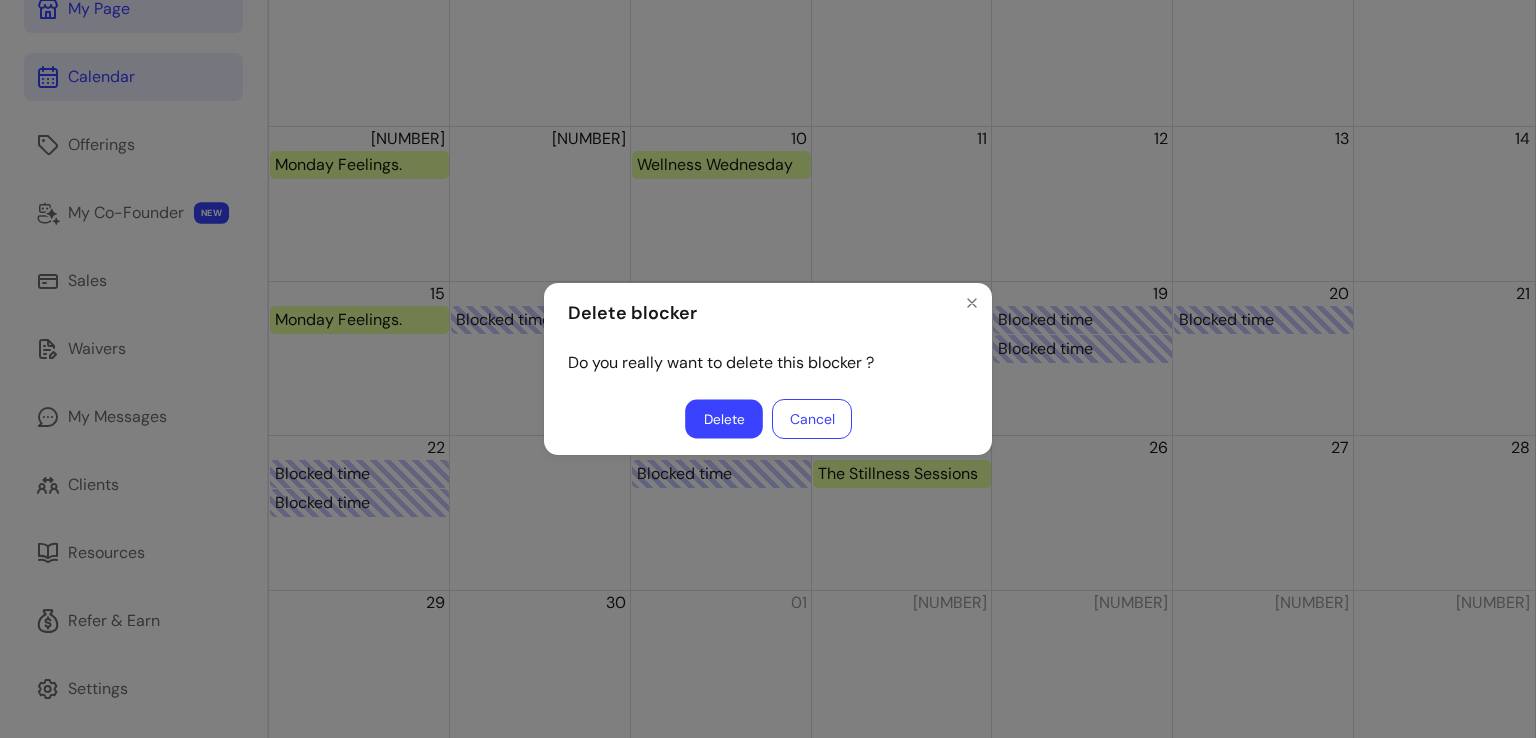 click on "Delete" at bounding box center (724, 418) 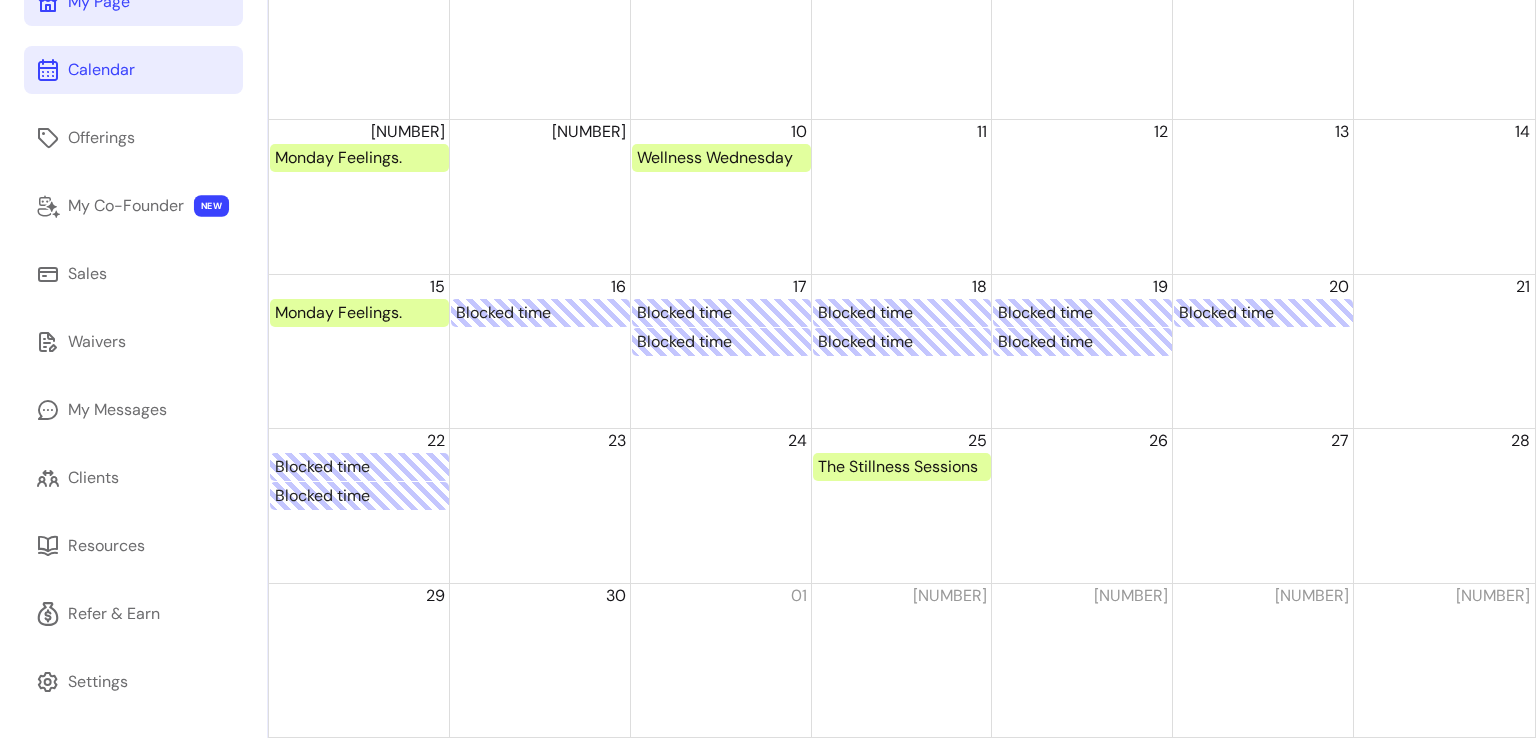 scroll, scrollTop: 0, scrollLeft: 0, axis: both 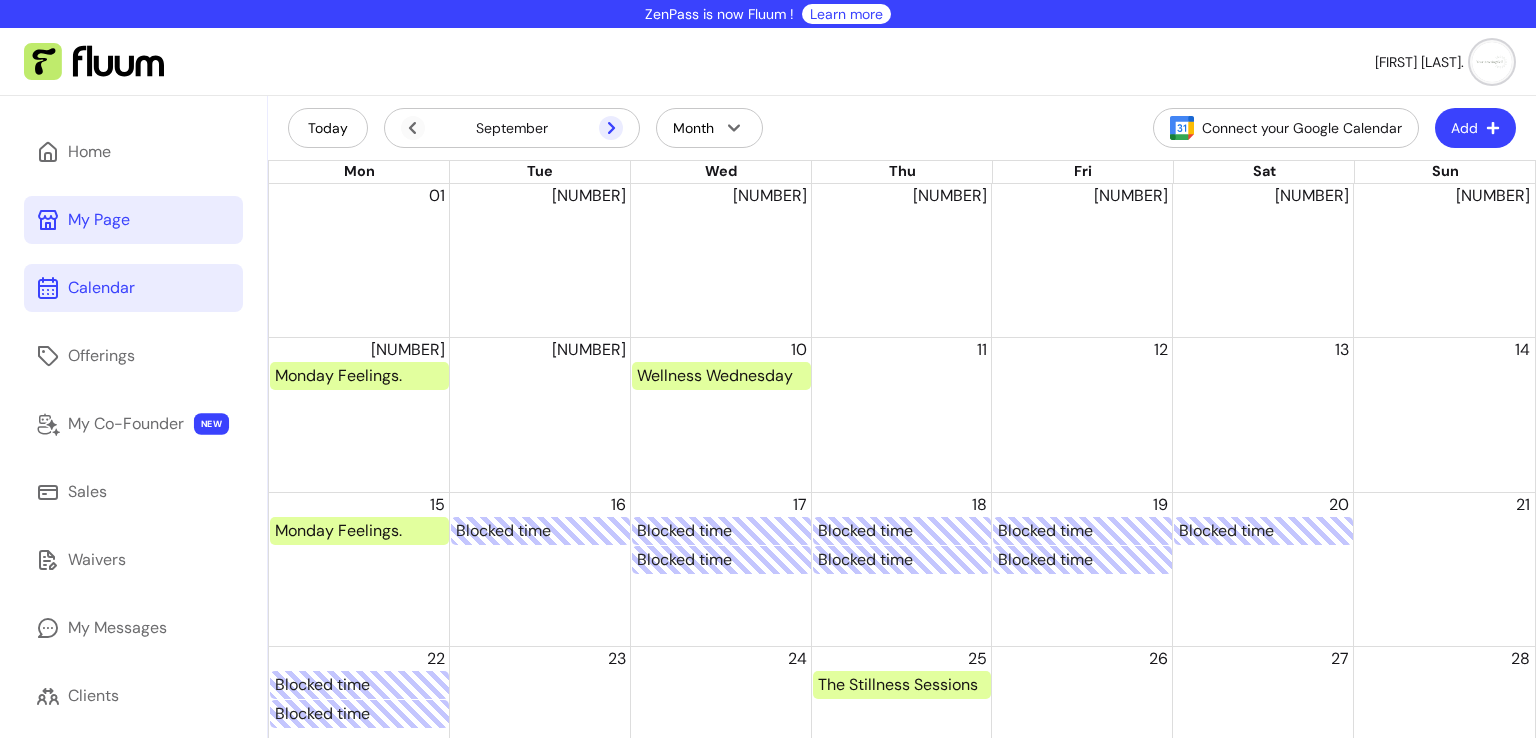 click 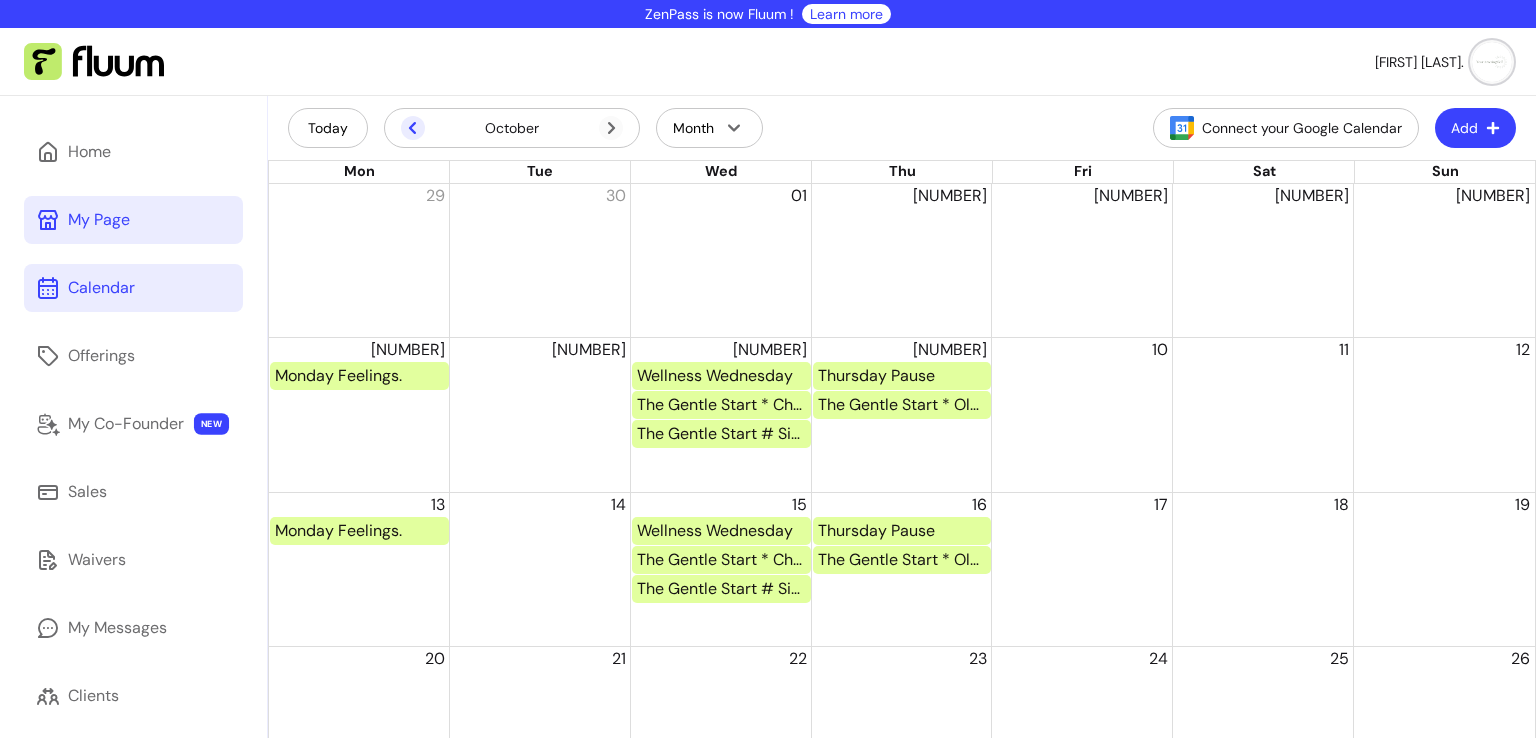 click 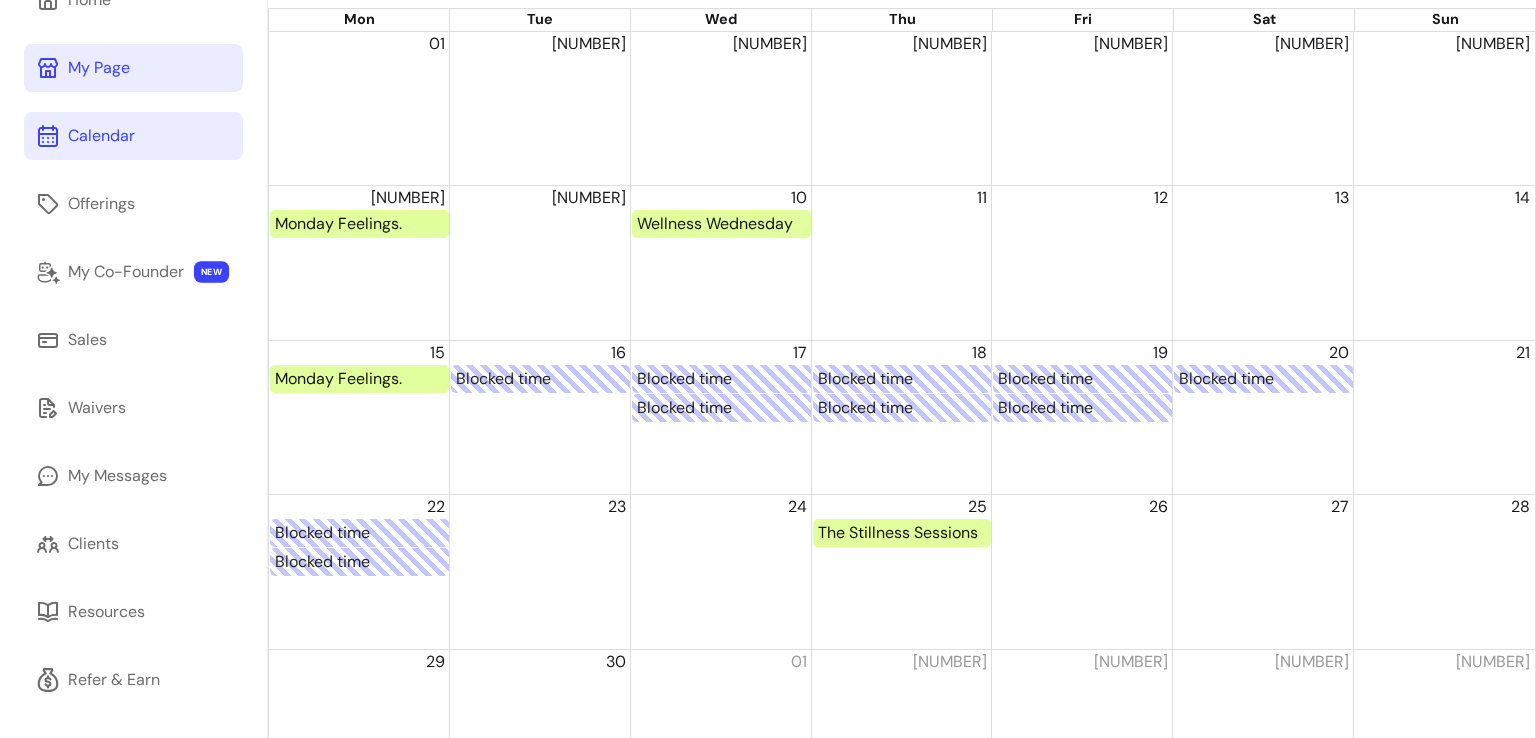 scroll, scrollTop: 218, scrollLeft: 0, axis: vertical 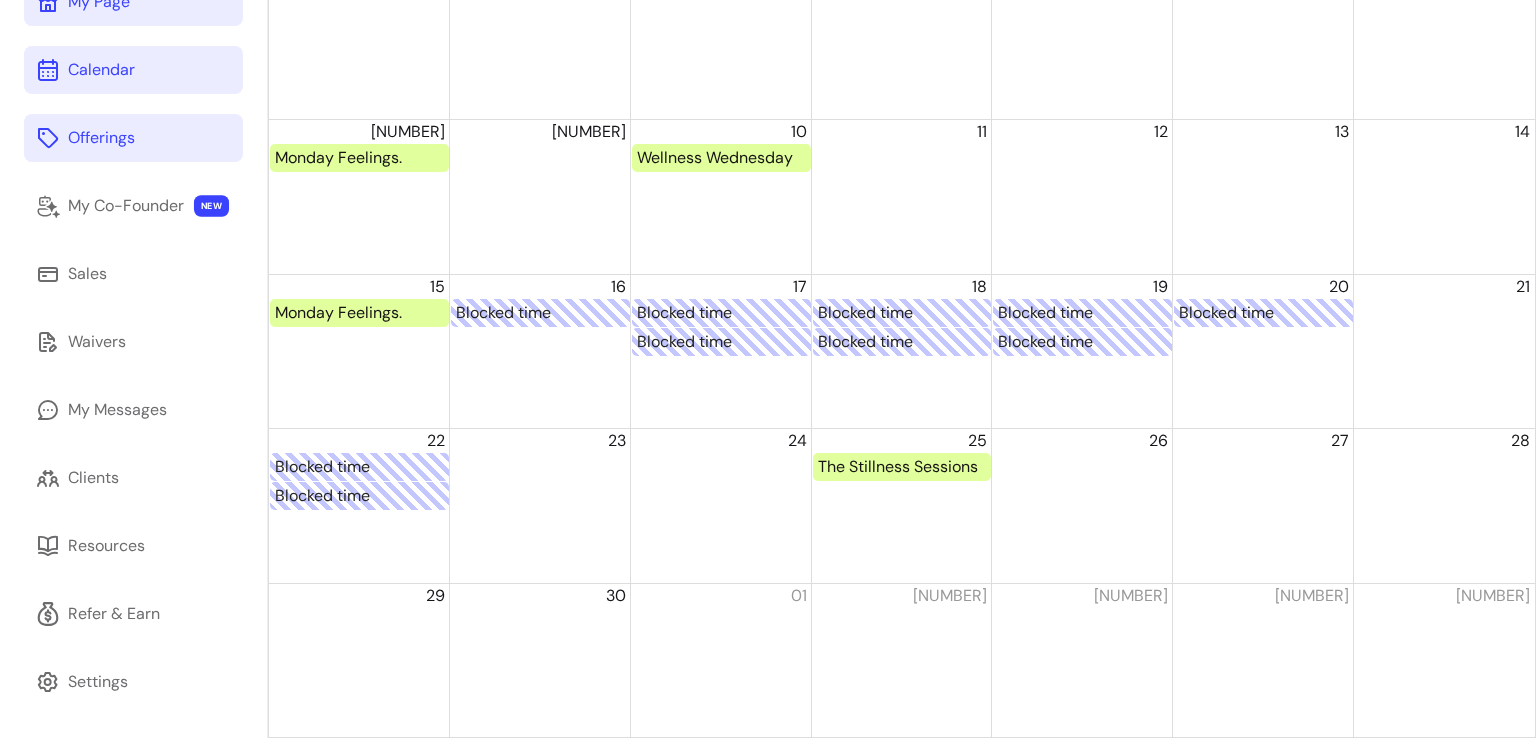 click on "Offerings" at bounding box center [101, 138] 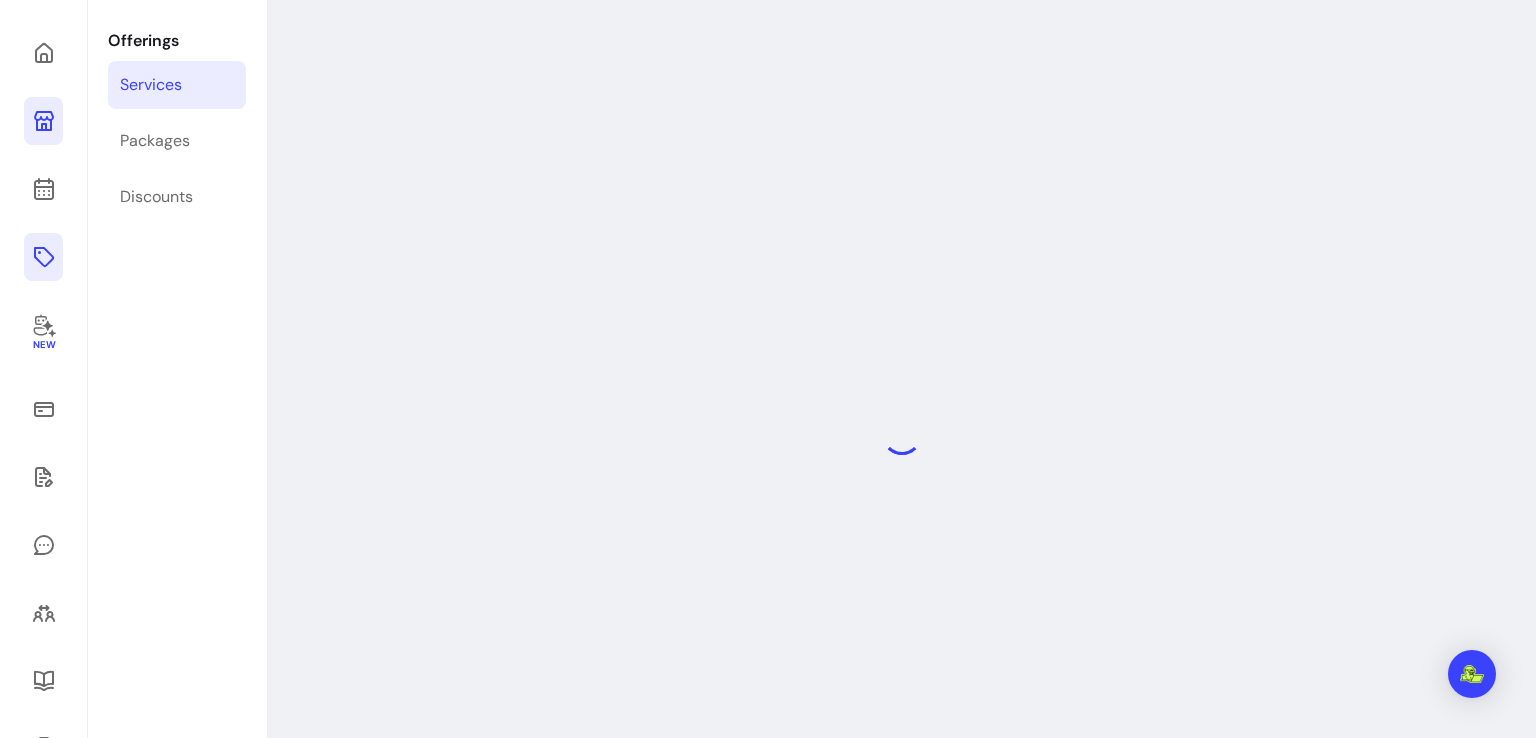 scroll, scrollTop: 96, scrollLeft: 0, axis: vertical 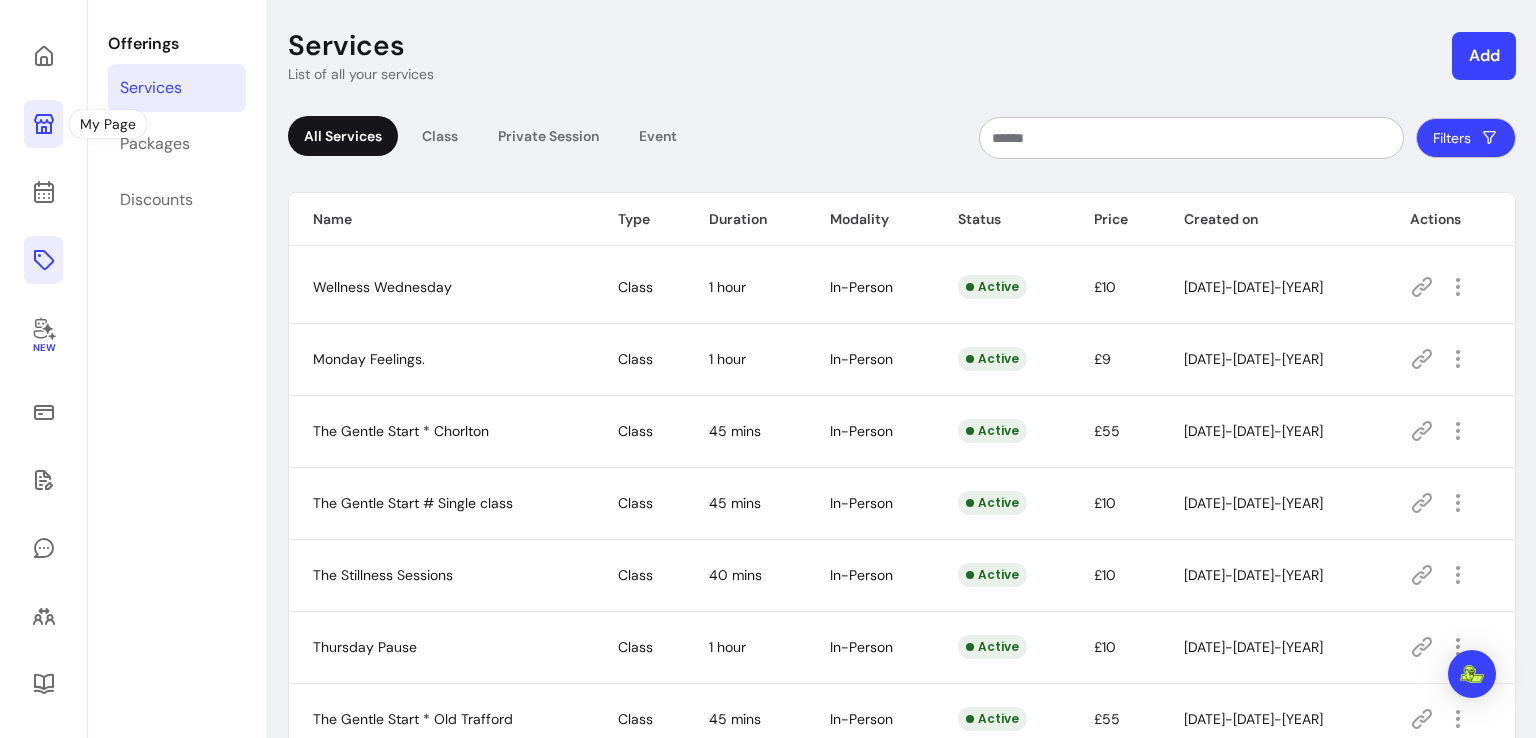 click 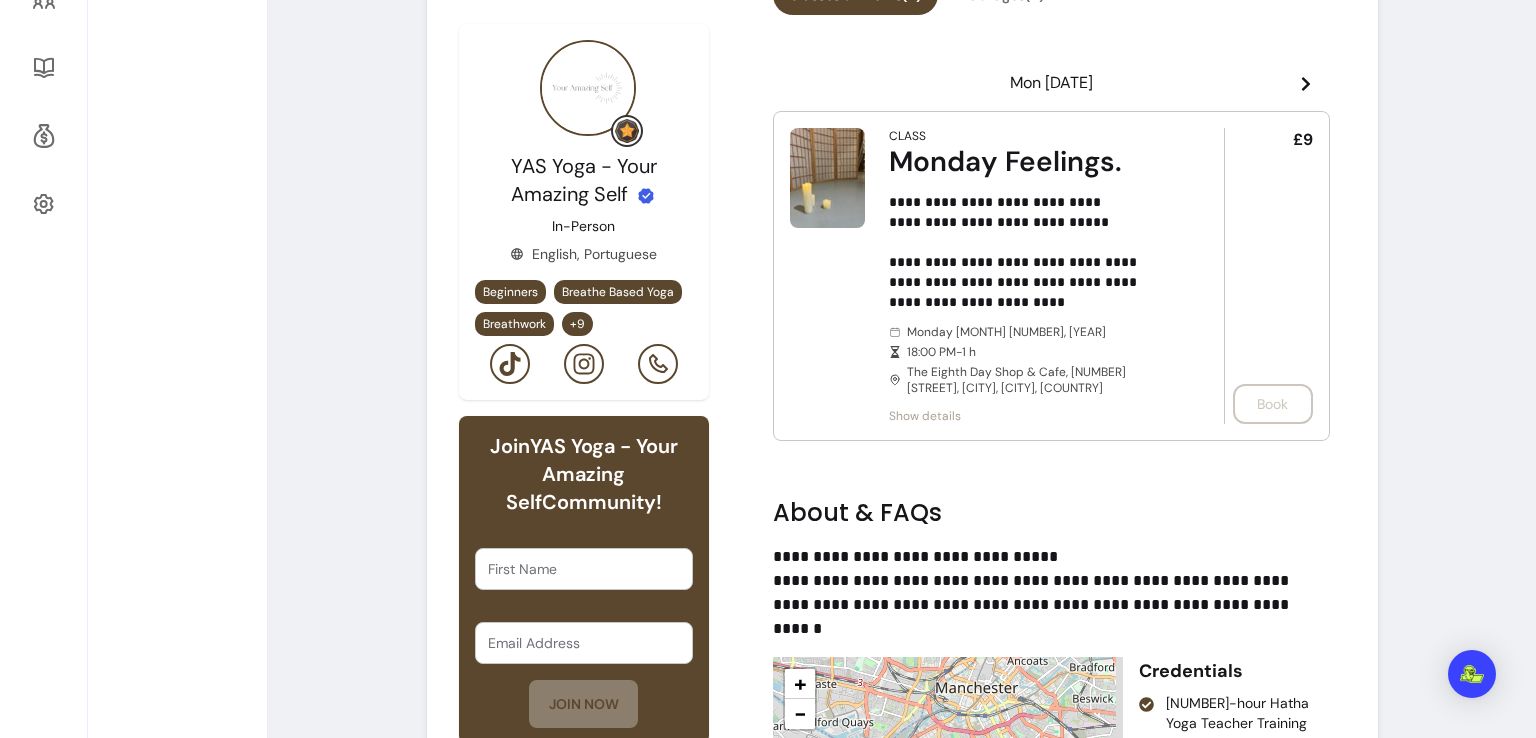 scroll, scrollTop: 697, scrollLeft: 0, axis: vertical 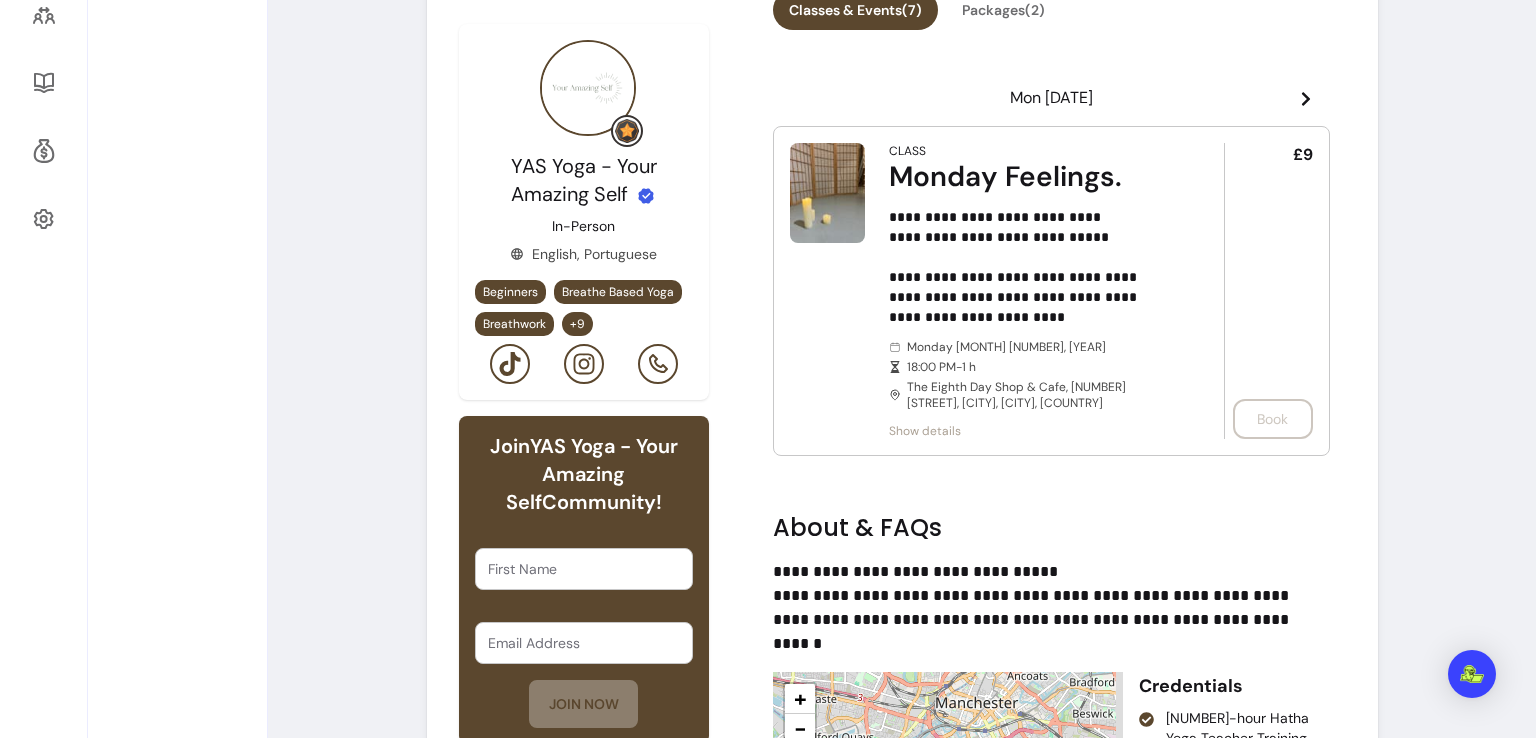 click 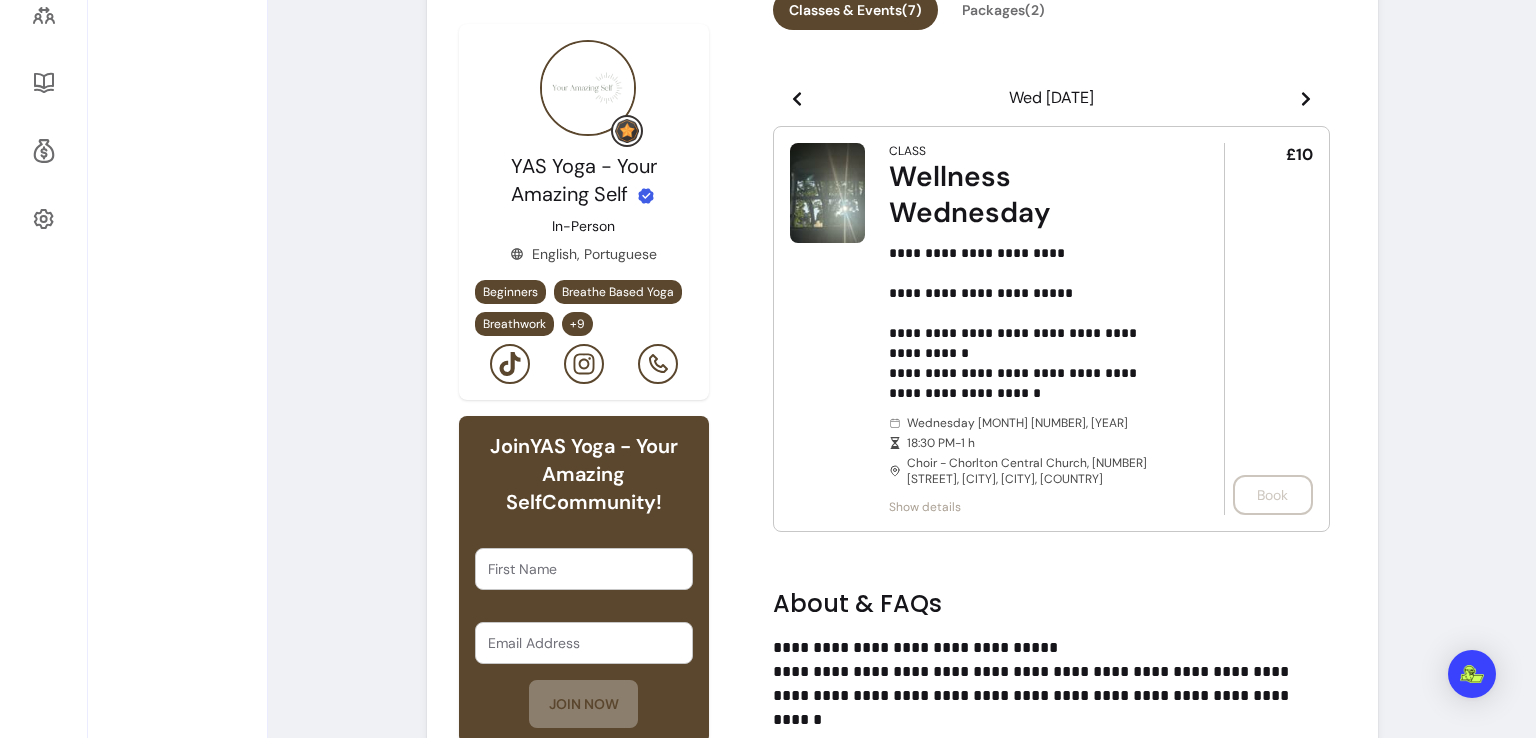 click 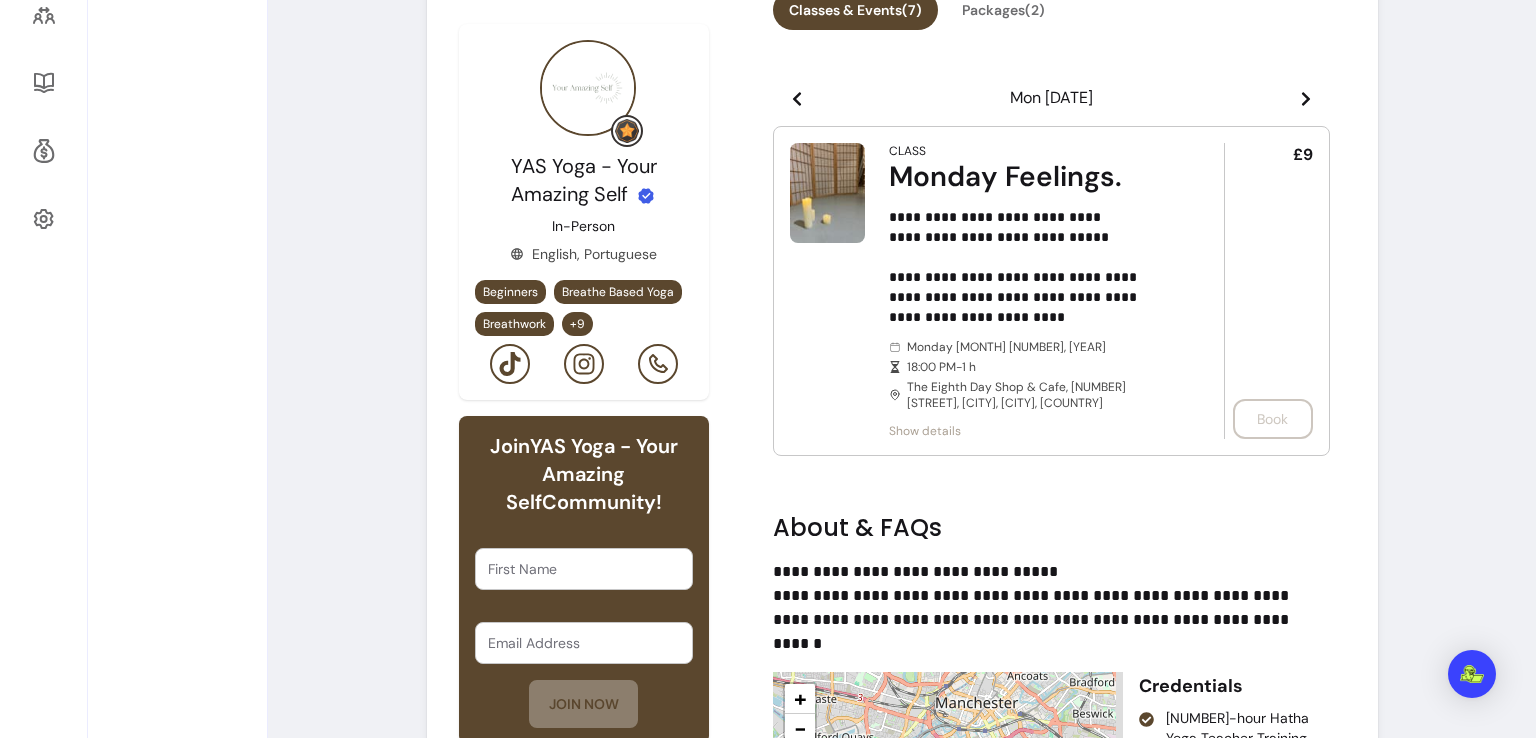 click 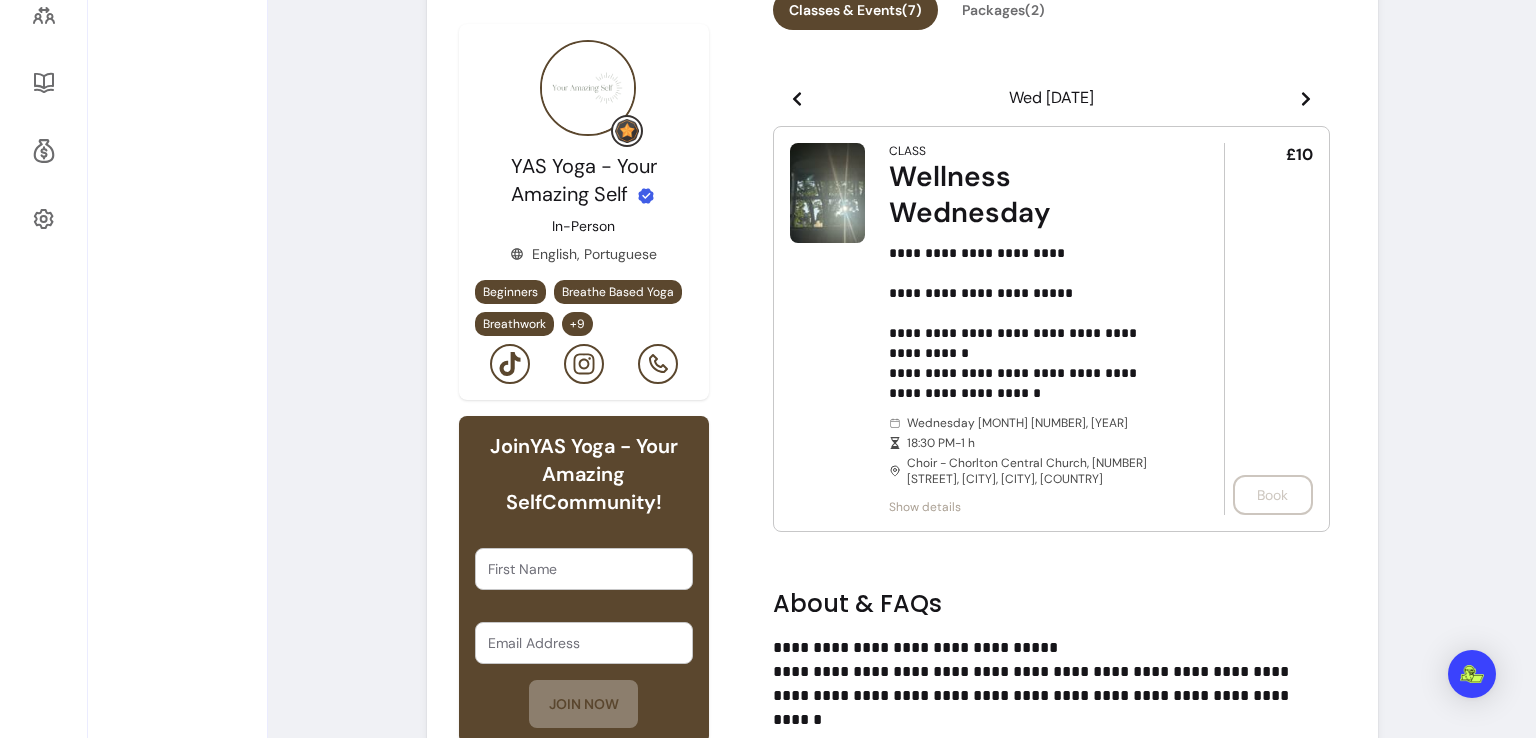 click 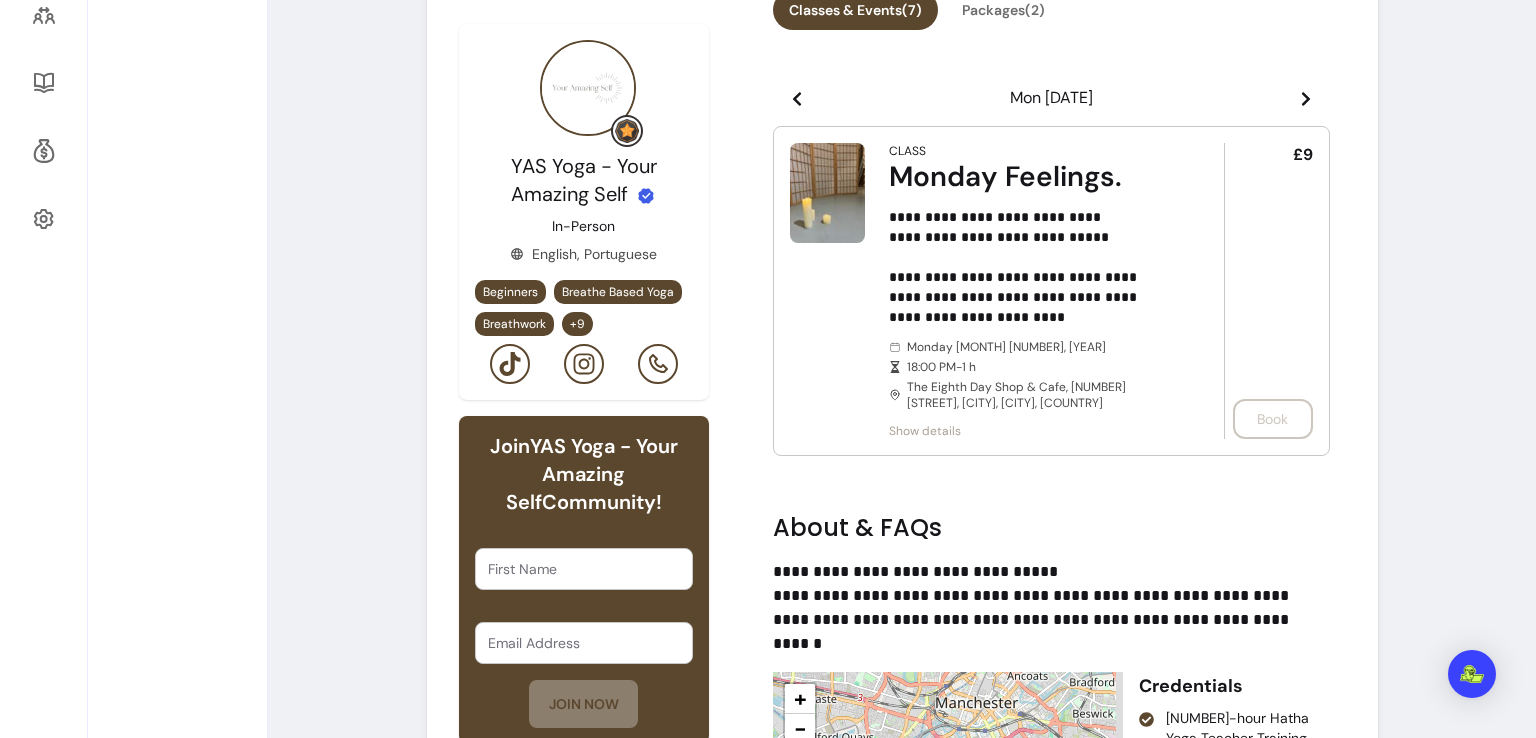 click 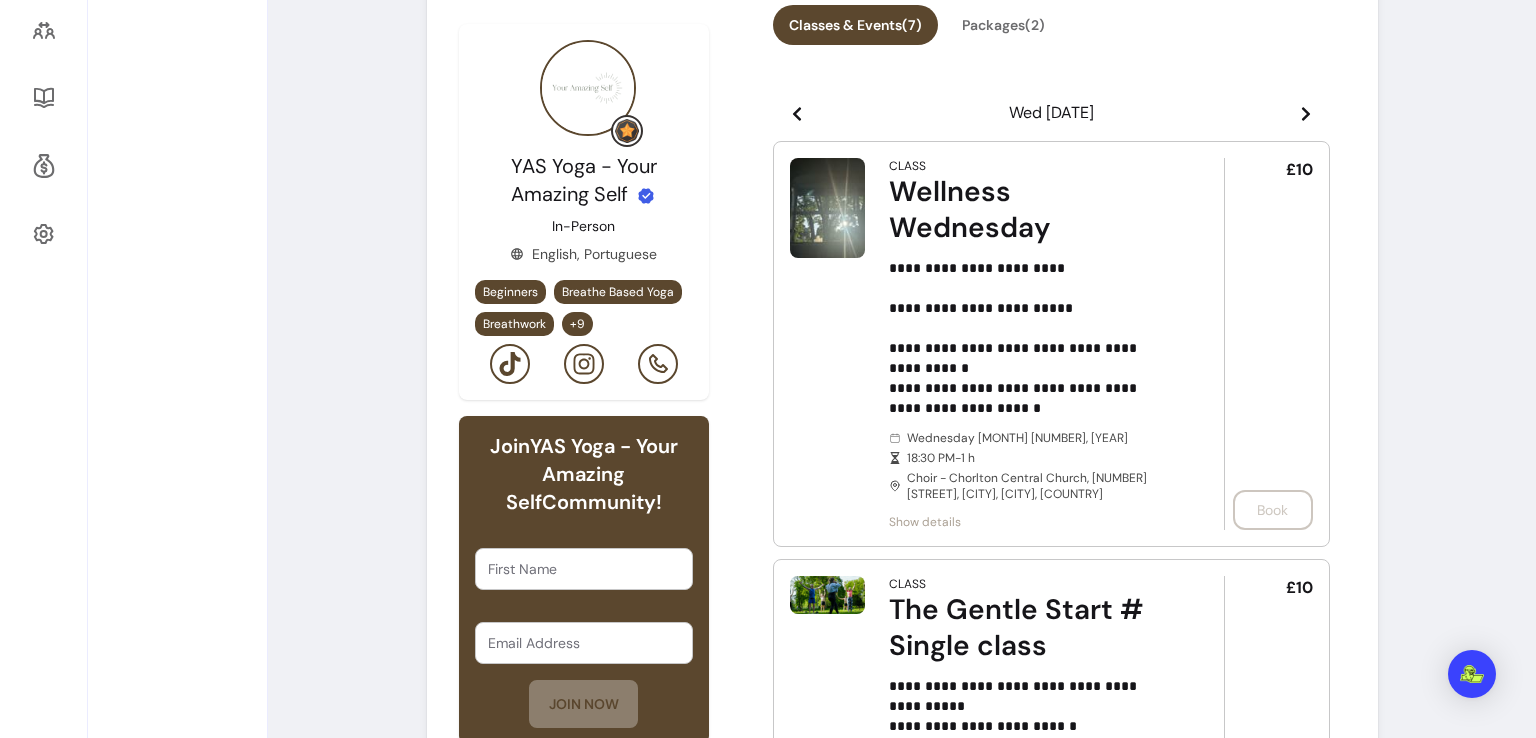 scroll, scrollTop: 675, scrollLeft: 0, axis: vertical 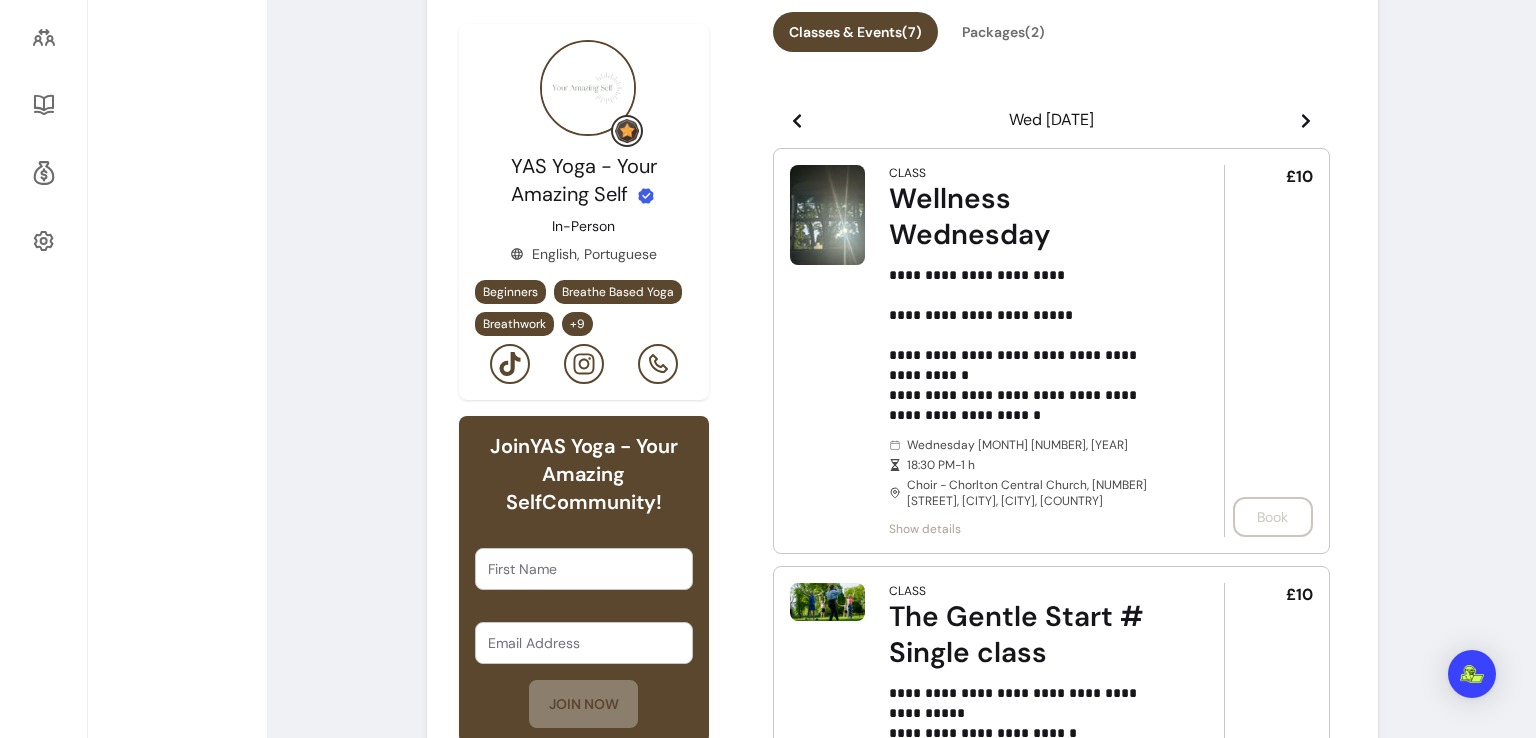 click 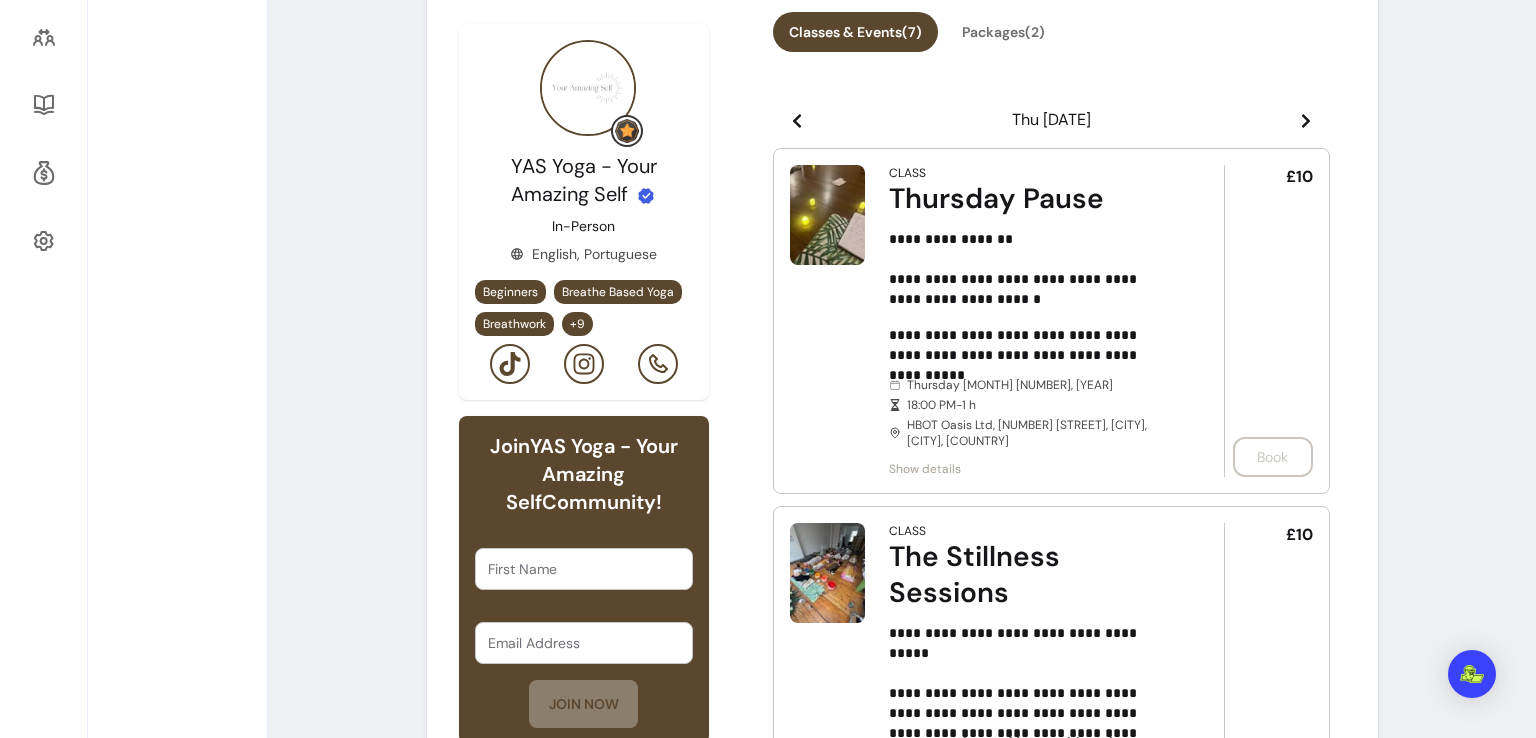 click on "£[NUMBER] Book" at bounding box center [1268, 321] 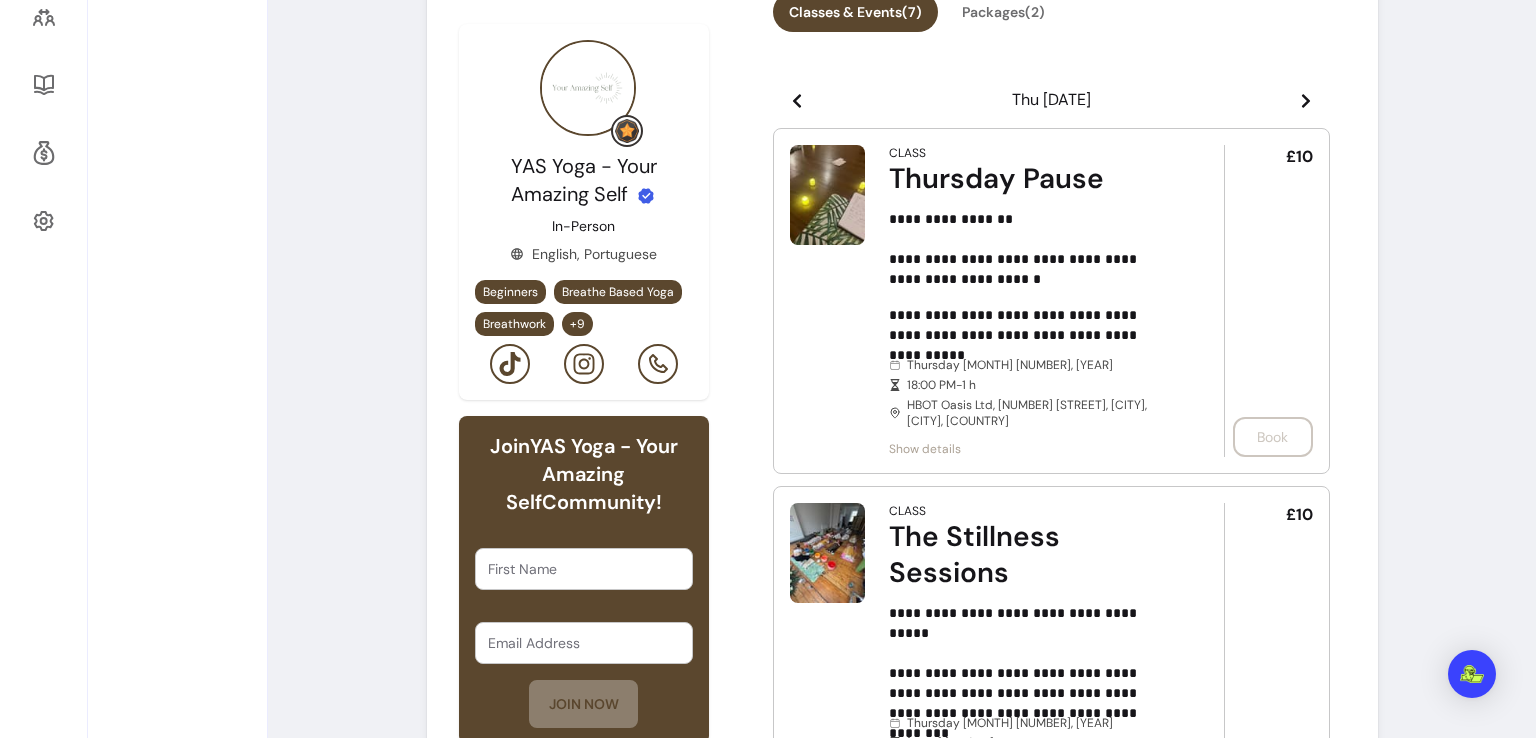 scroll, scrollTop: 548, scrollLeft: 0, axis: vertical 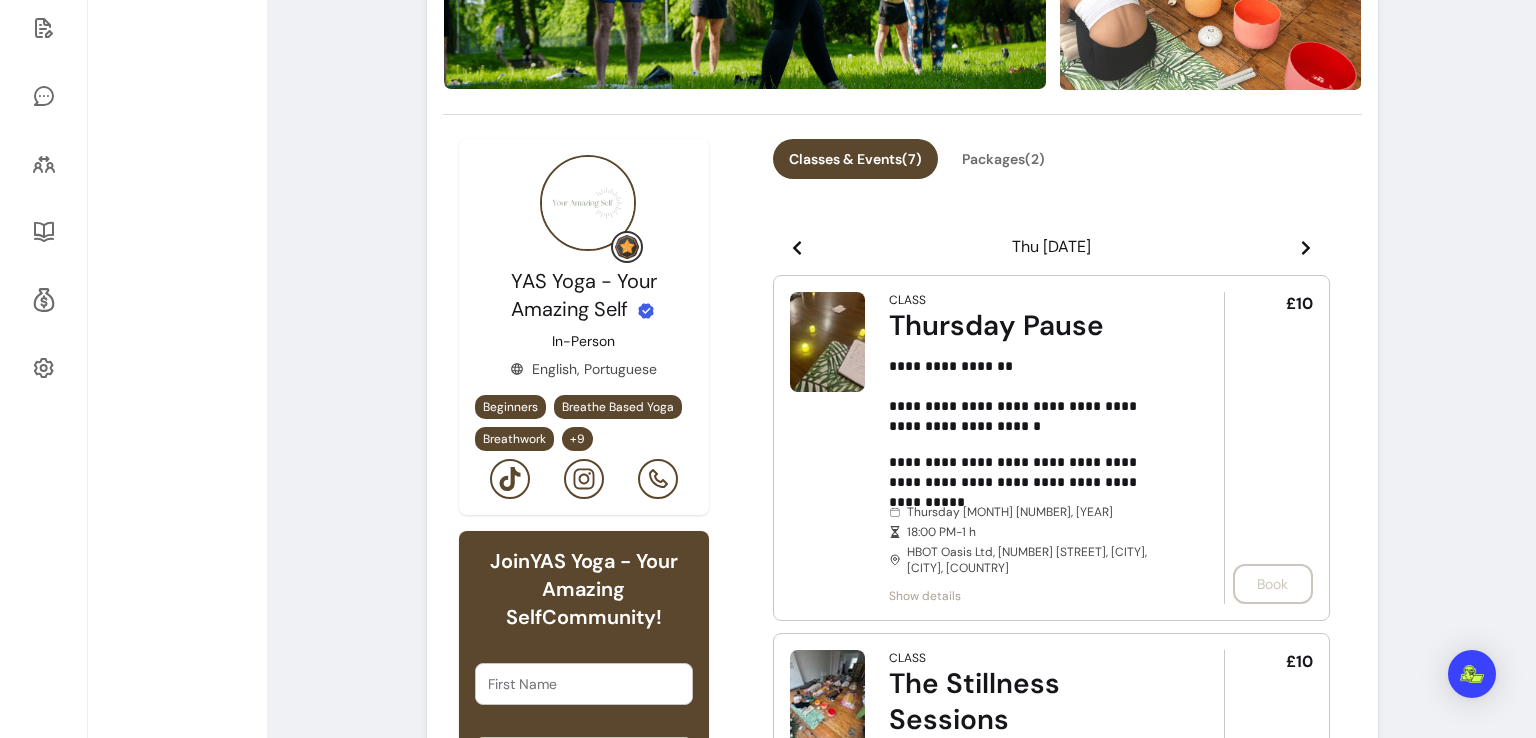 click 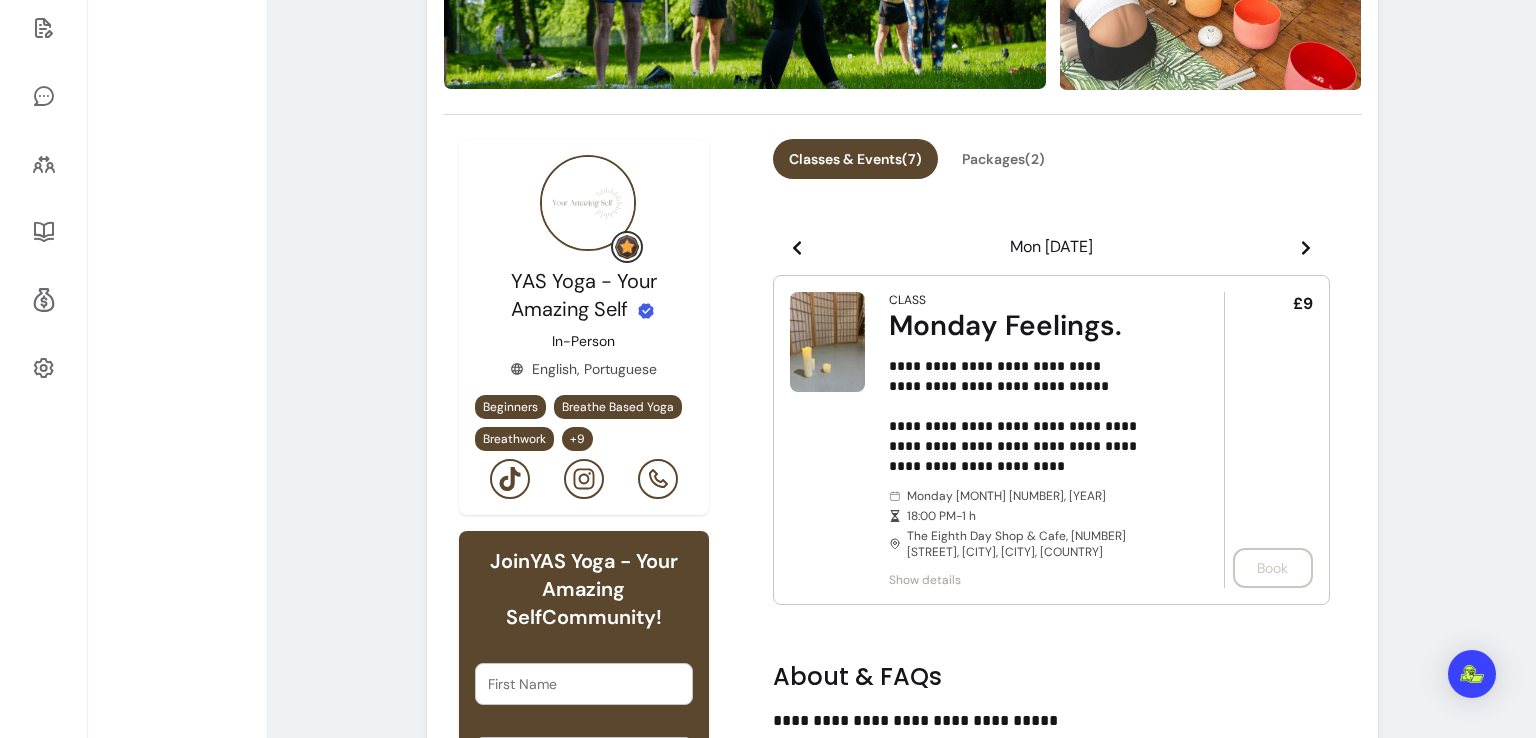 click 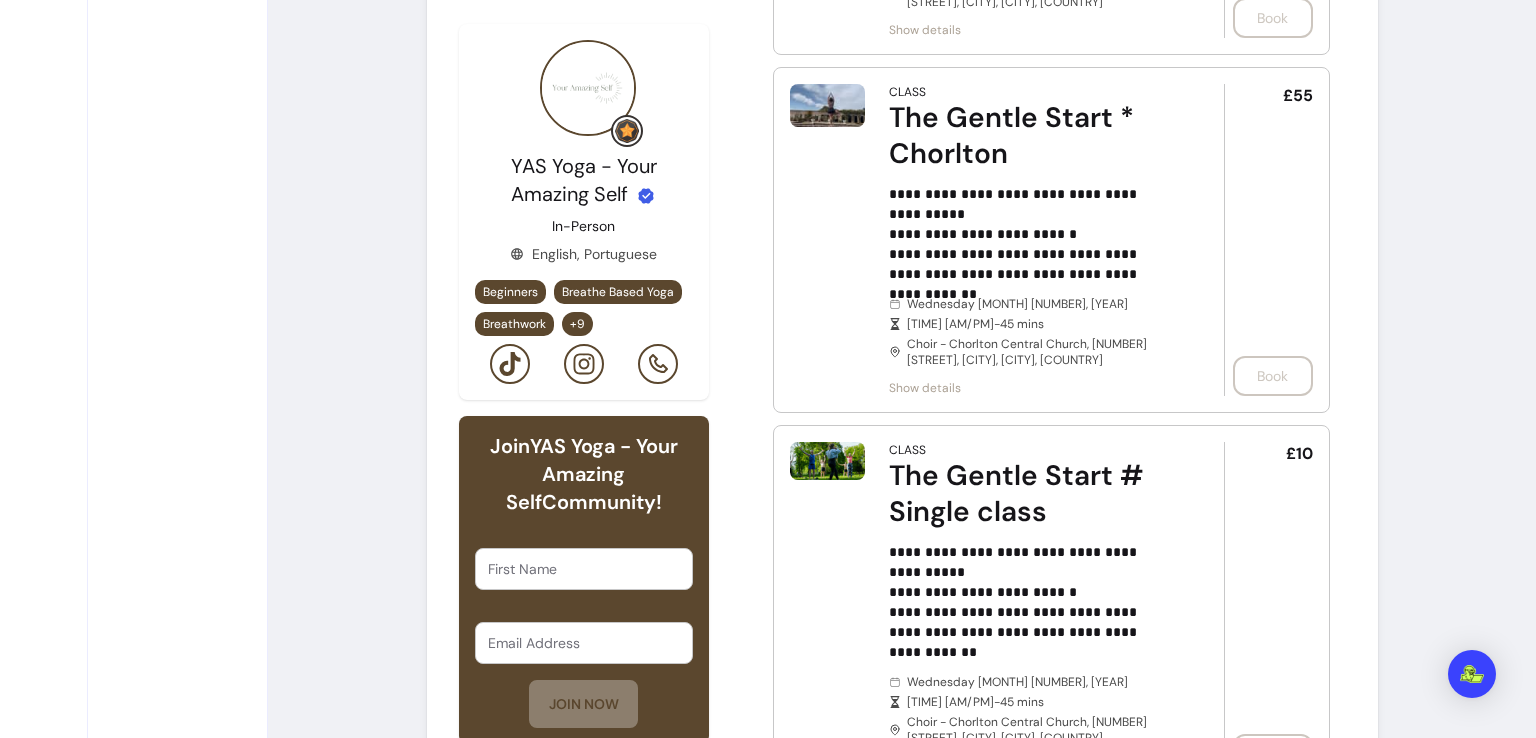 scroll, scrollTop: 1198, scrollLeft: 0, axis: vertical 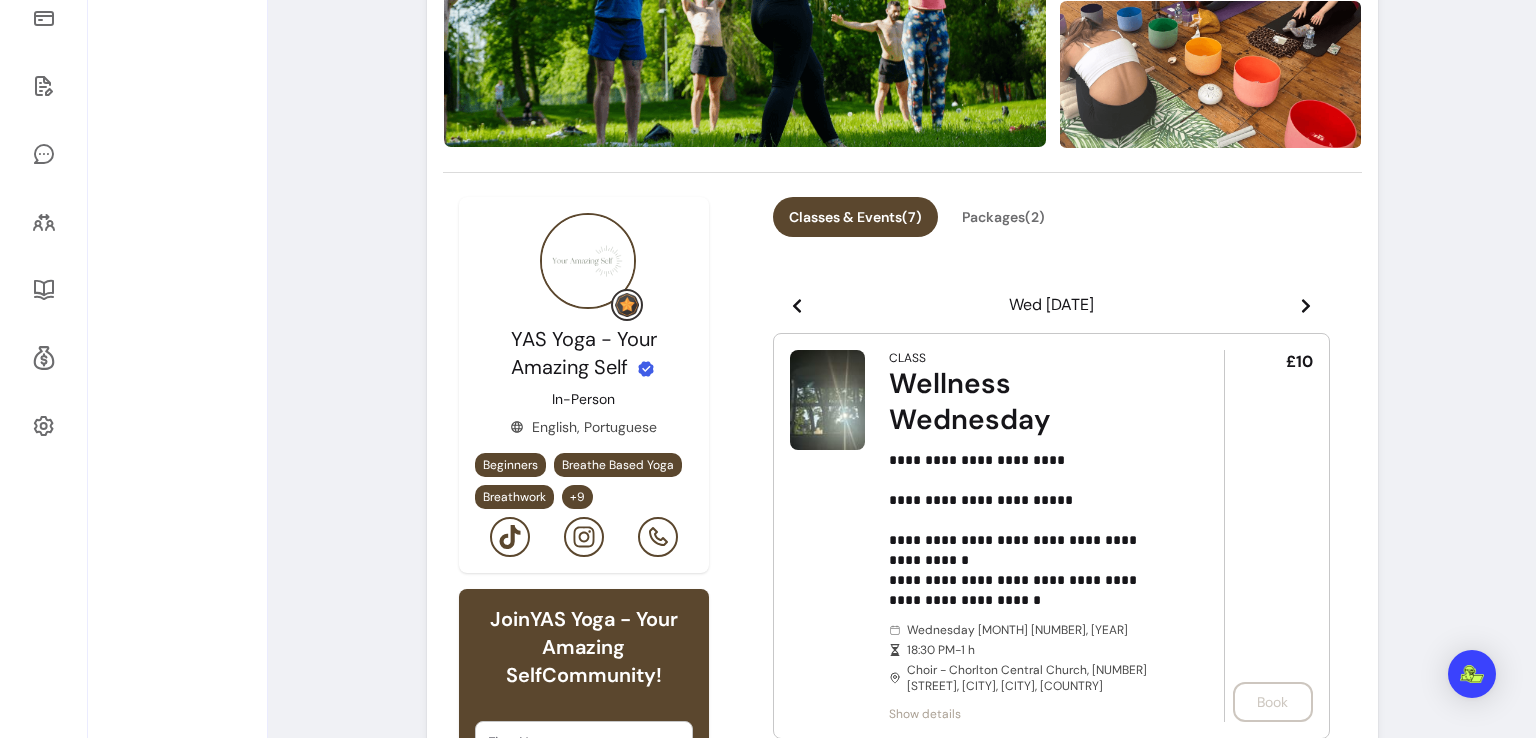 click 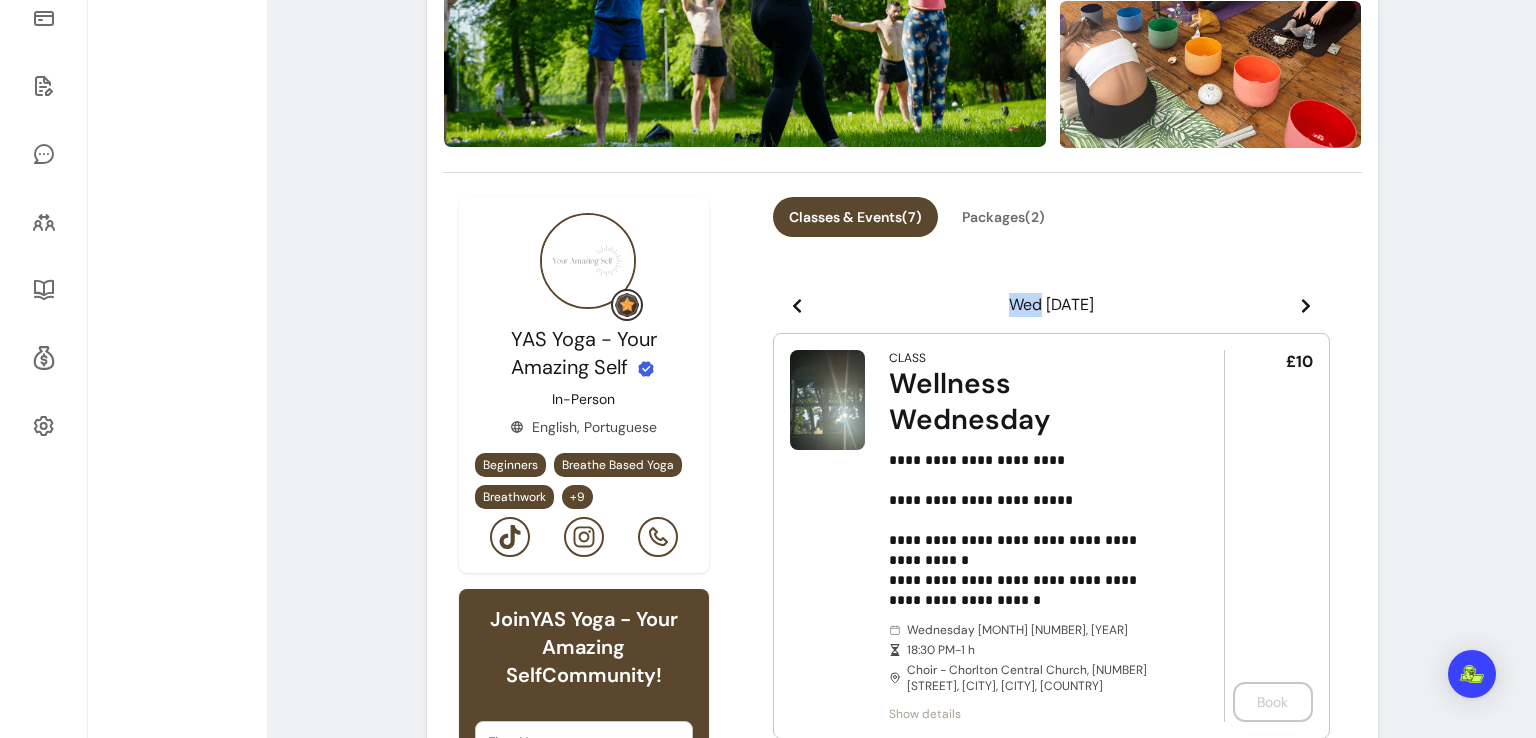 click 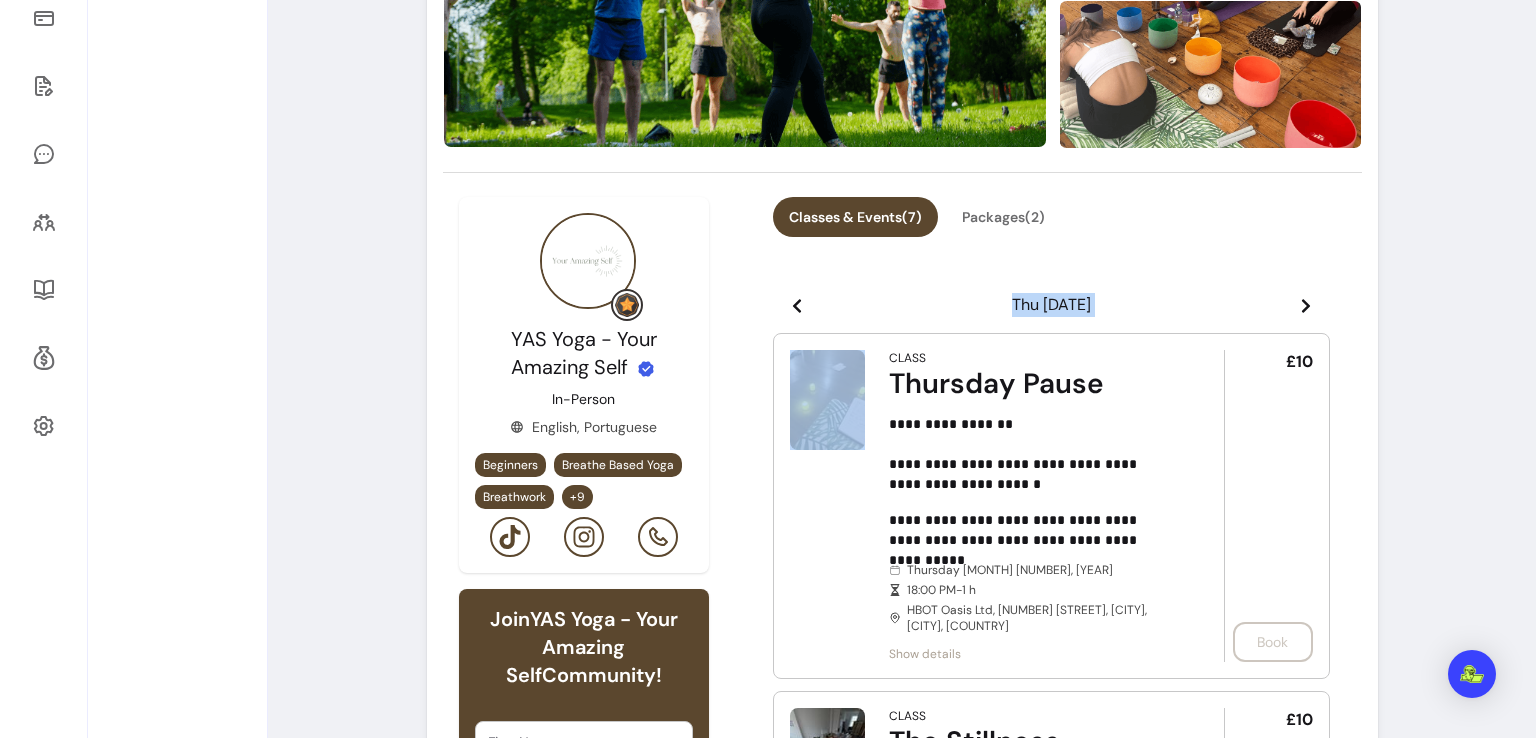 click 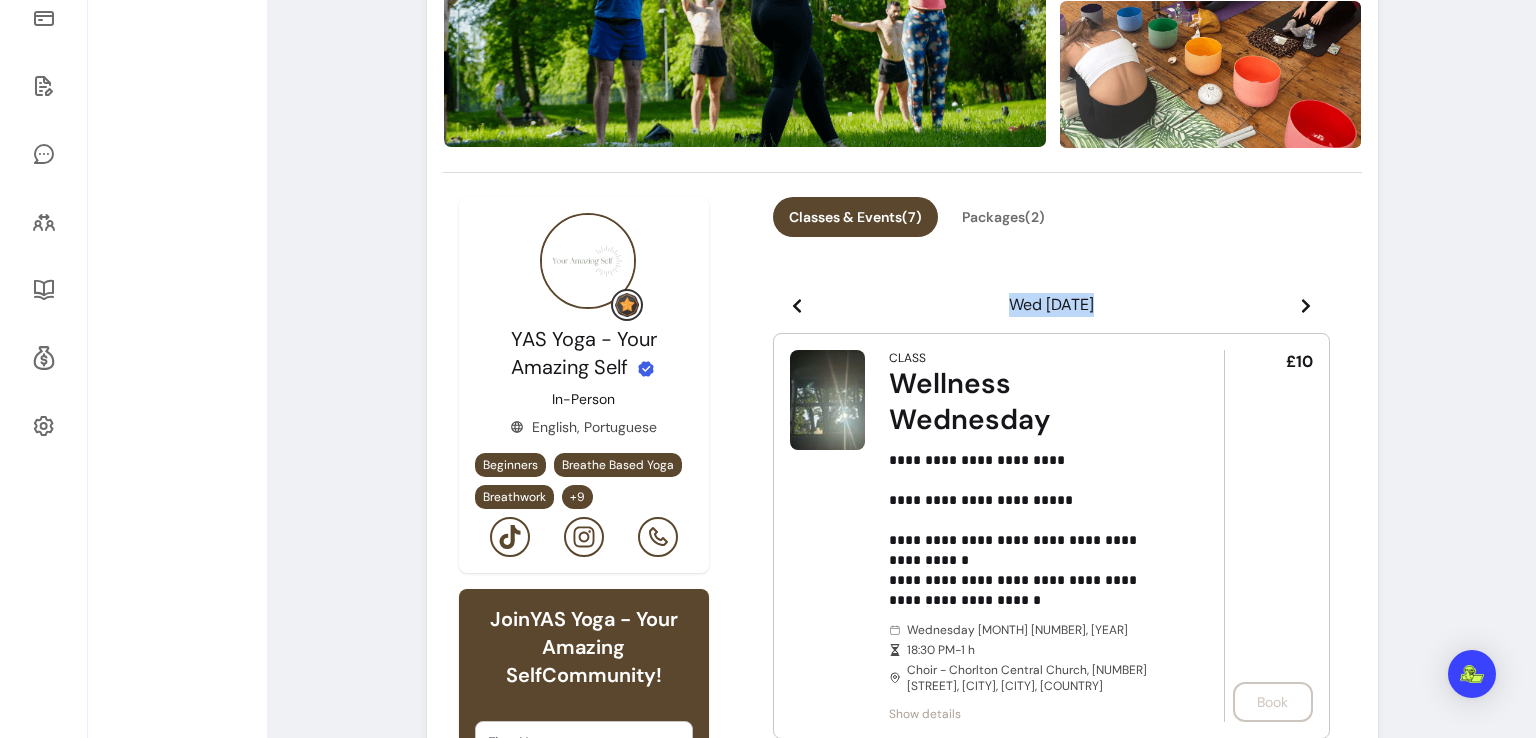 click 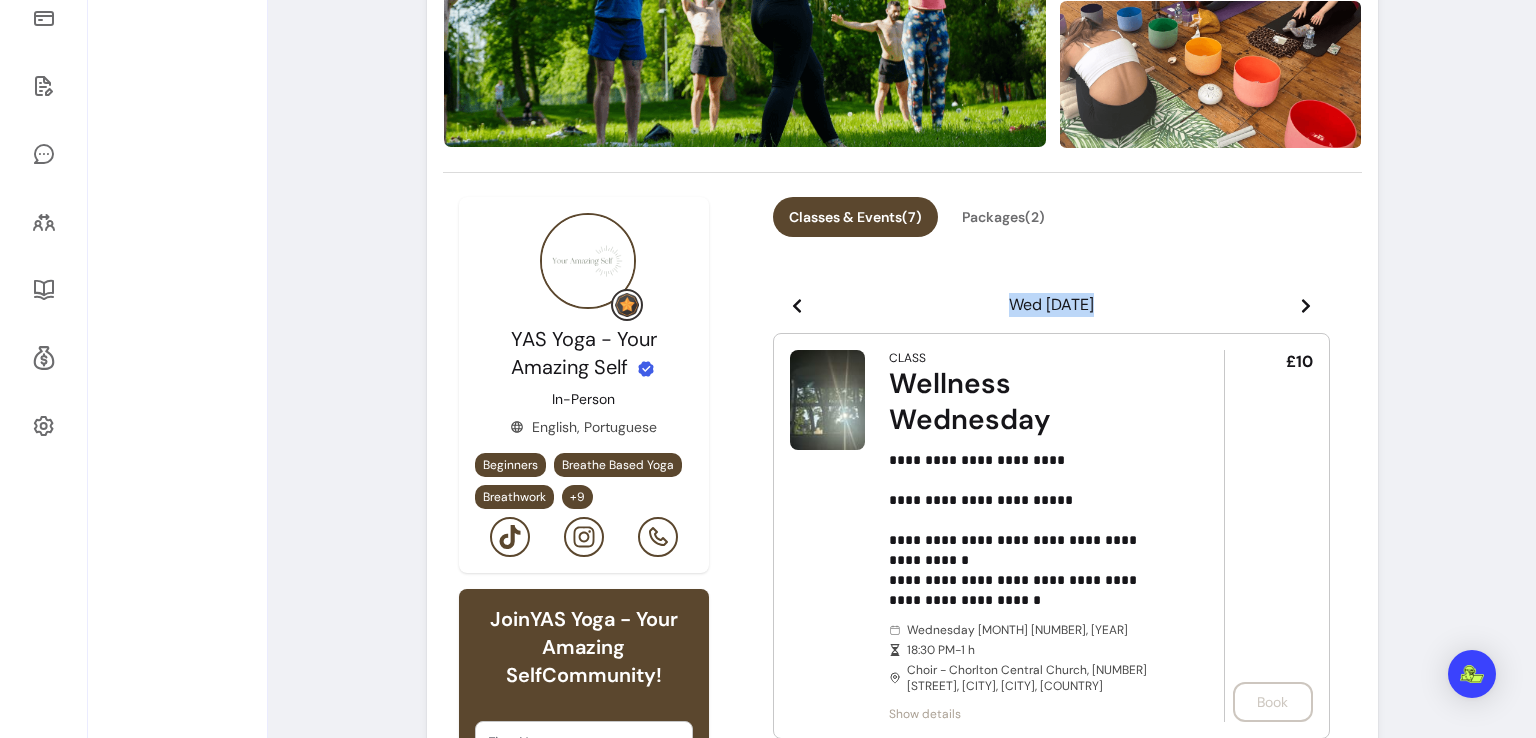 click 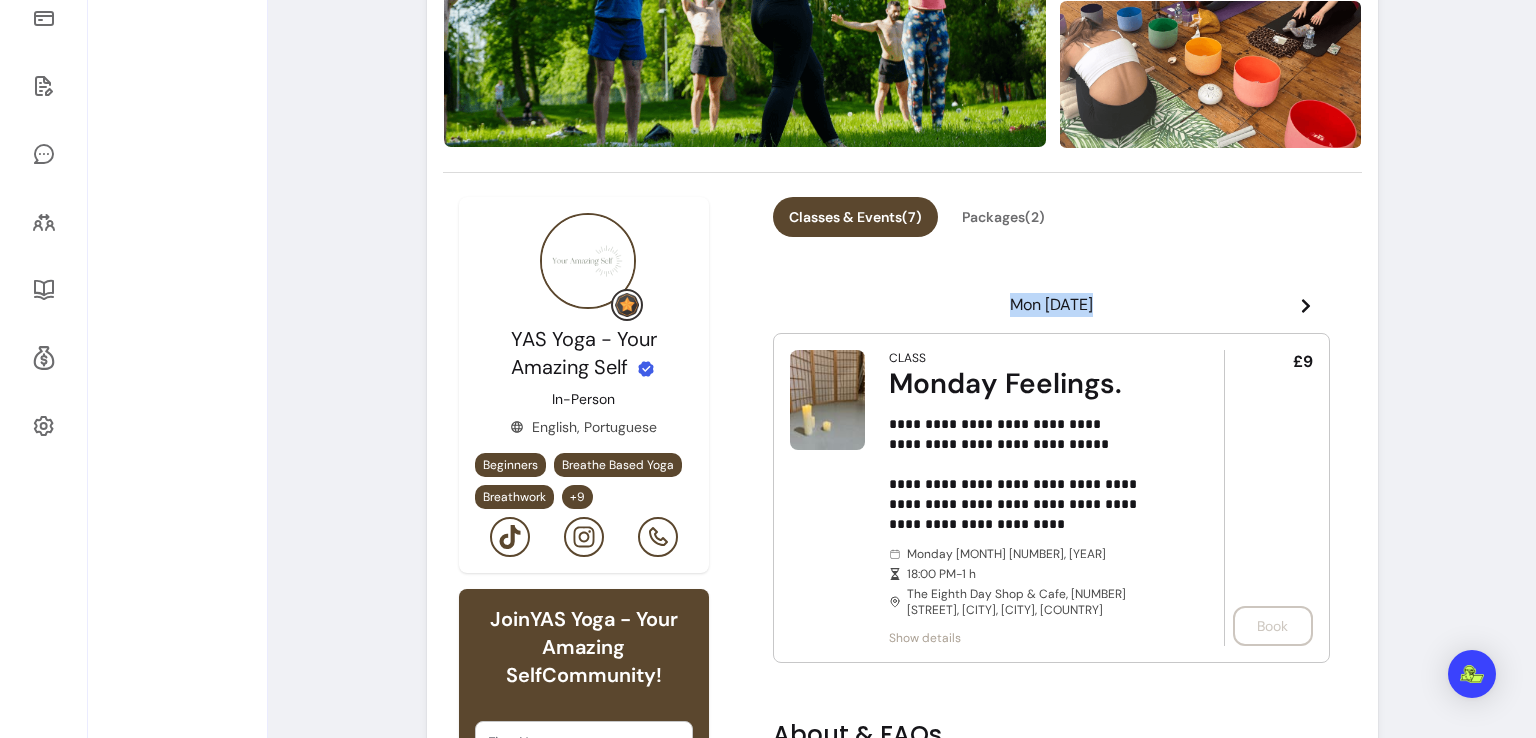 click 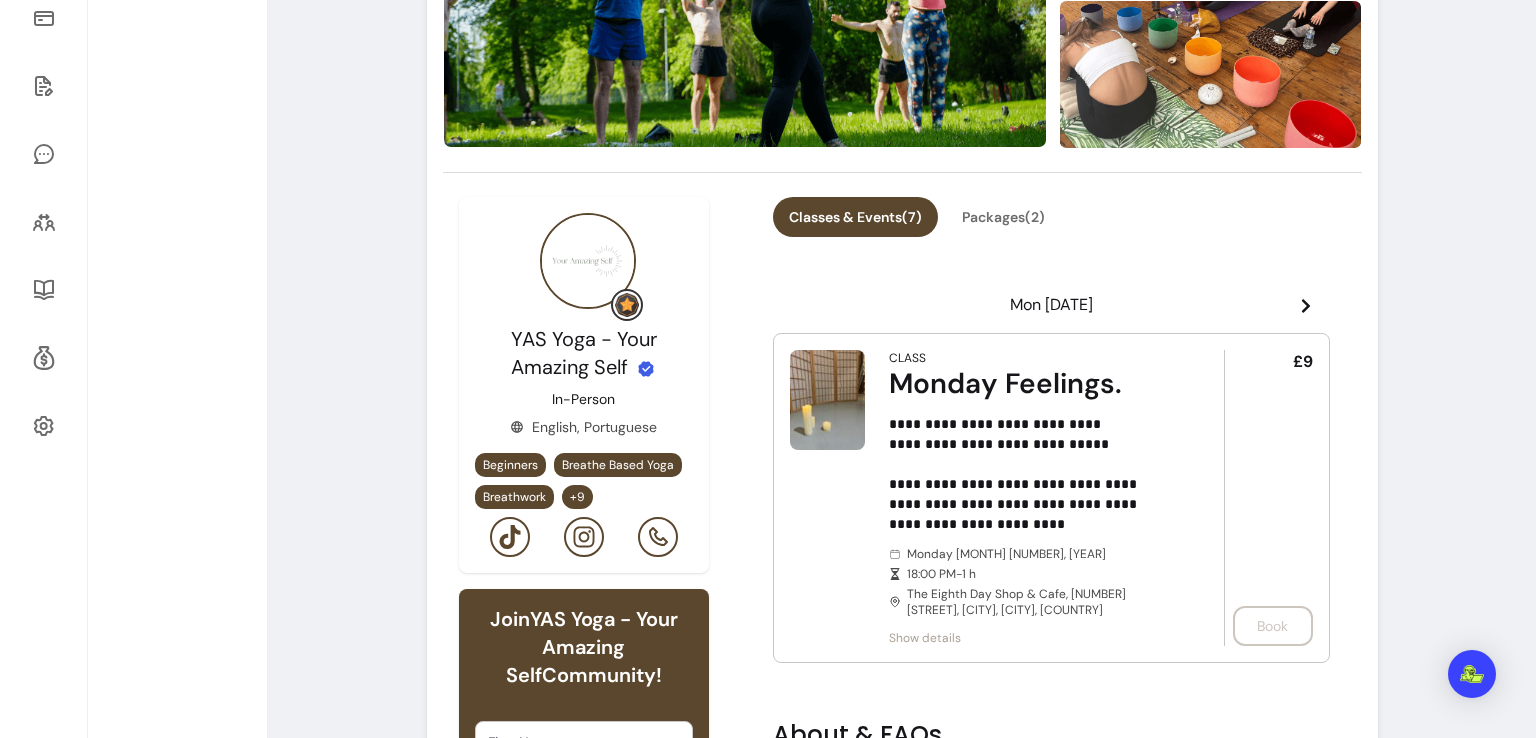 click on "Classes & Events  ( [NUMBER] ) Packages  ( [NUMBER] )" at bounding box center (1051, 229) 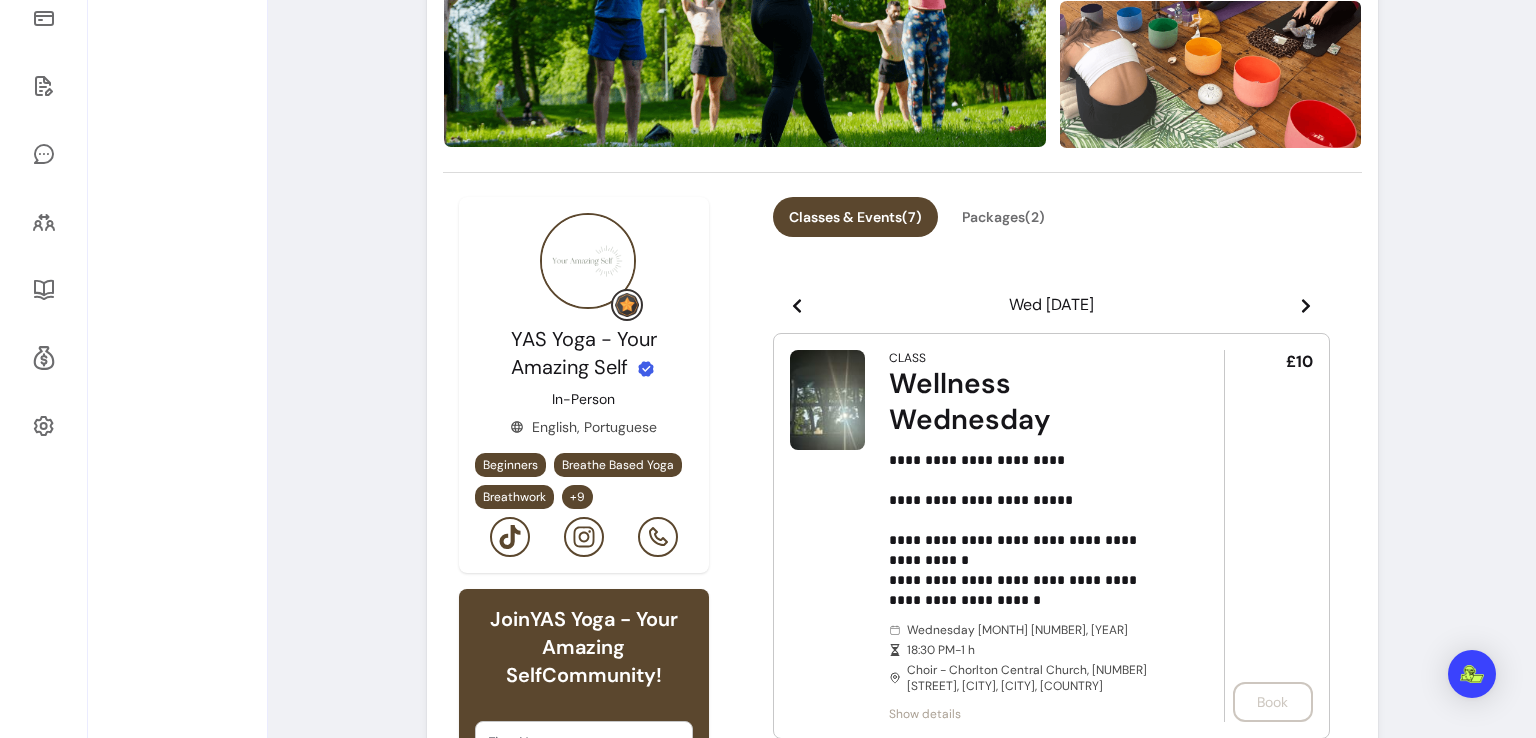 click at bounding box center (1306, 305) 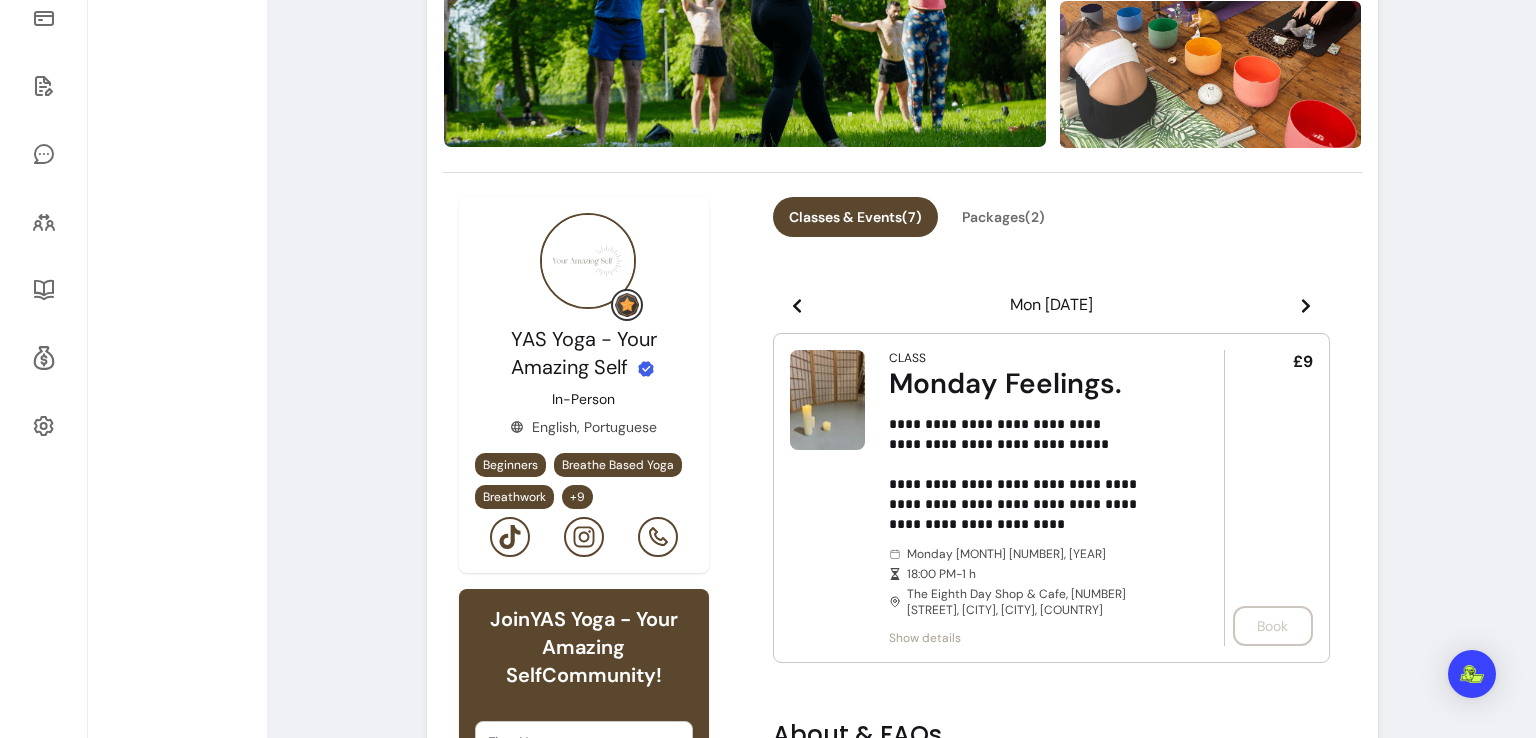 click at bounding box center (1306, 305) 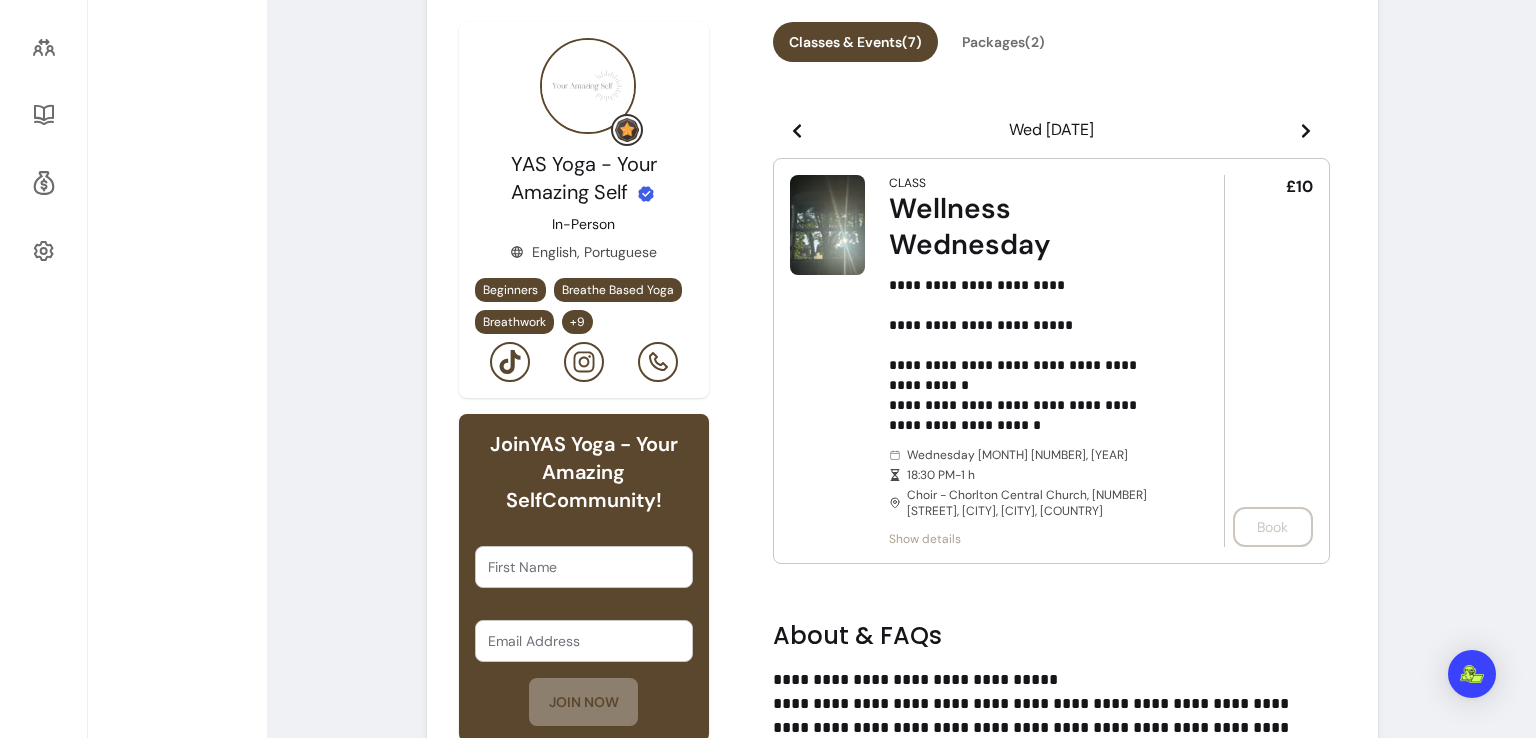 scroll, scrollTop: 637, scrollLeft: 0, axis: vertical 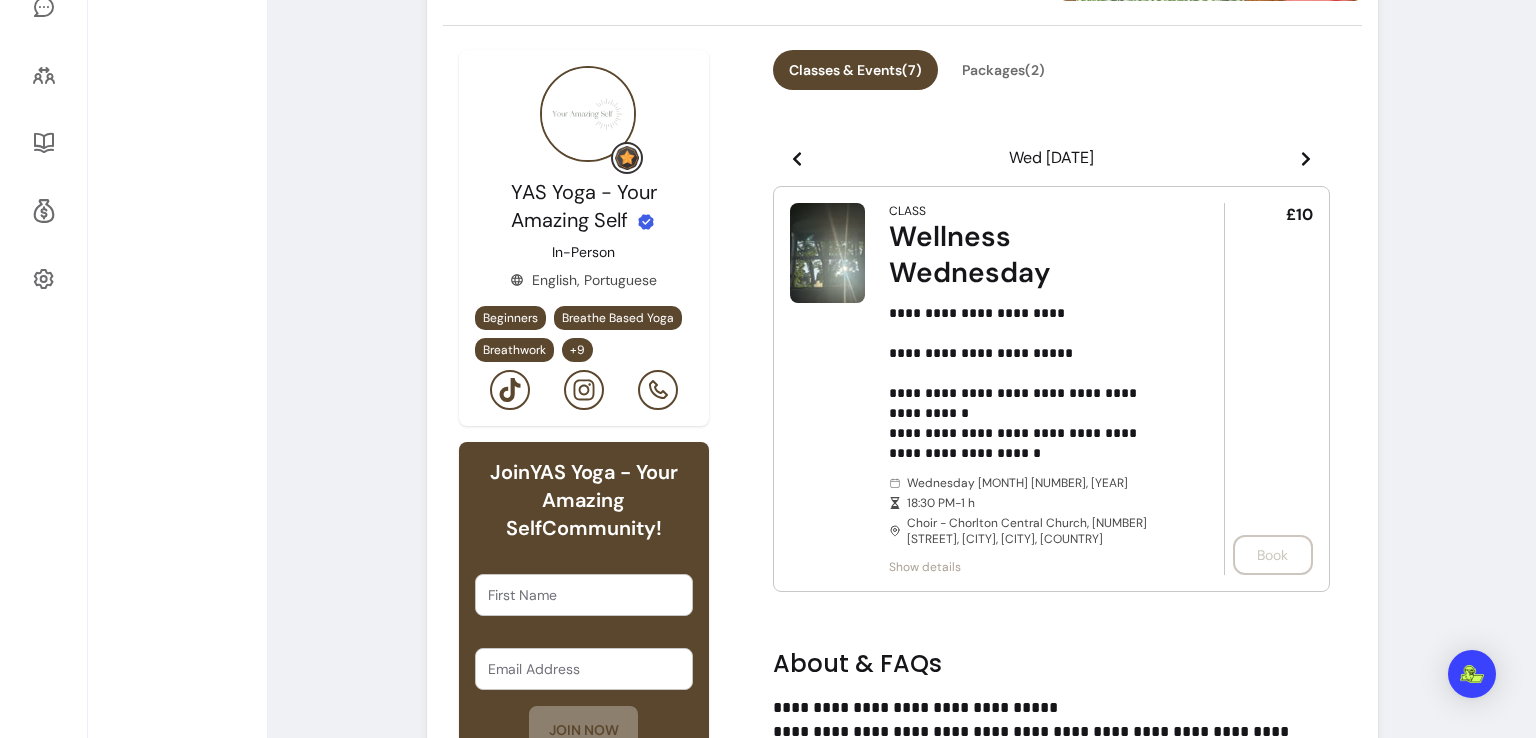 click 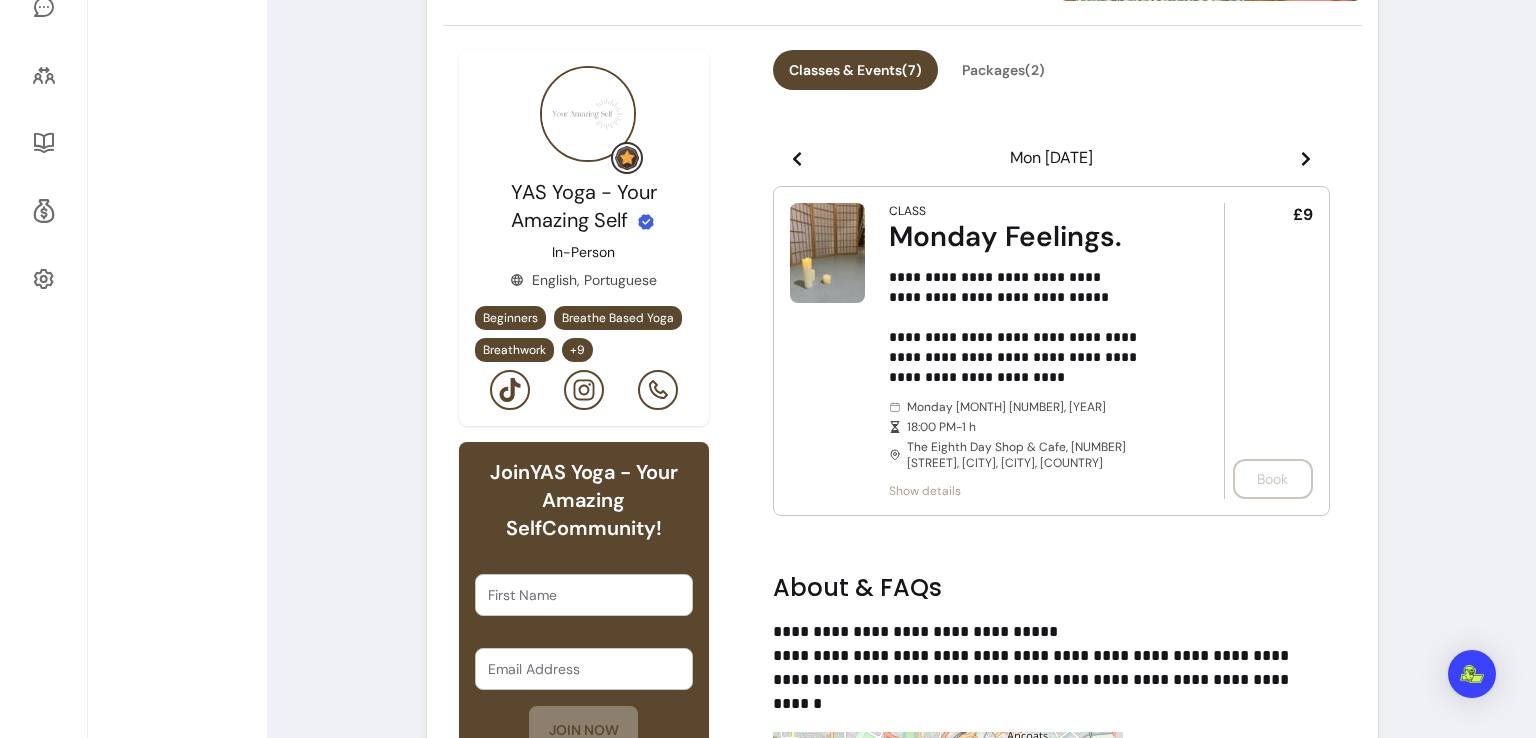 click 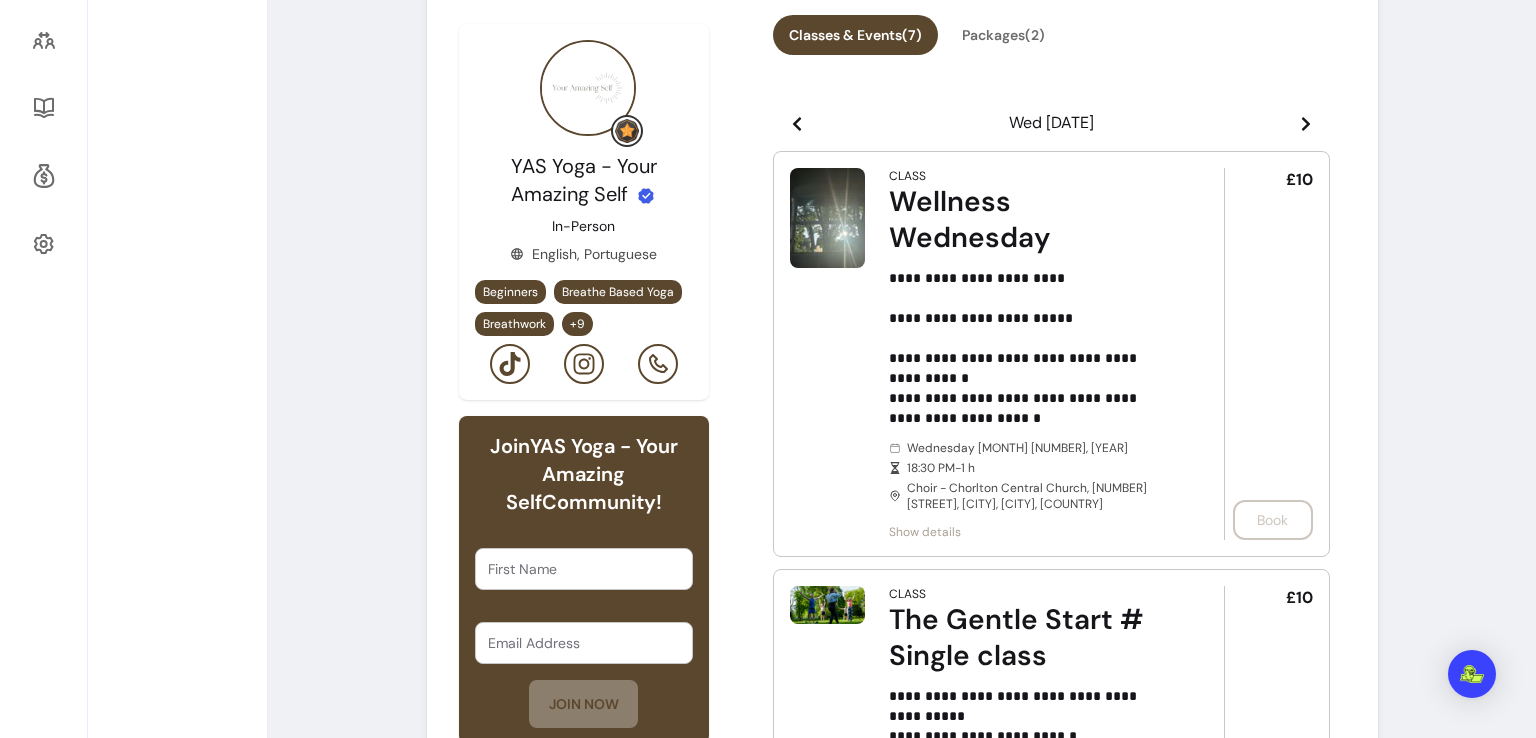 scroll, scrollTop: 668, scrollLeft: 0, axis: vertical 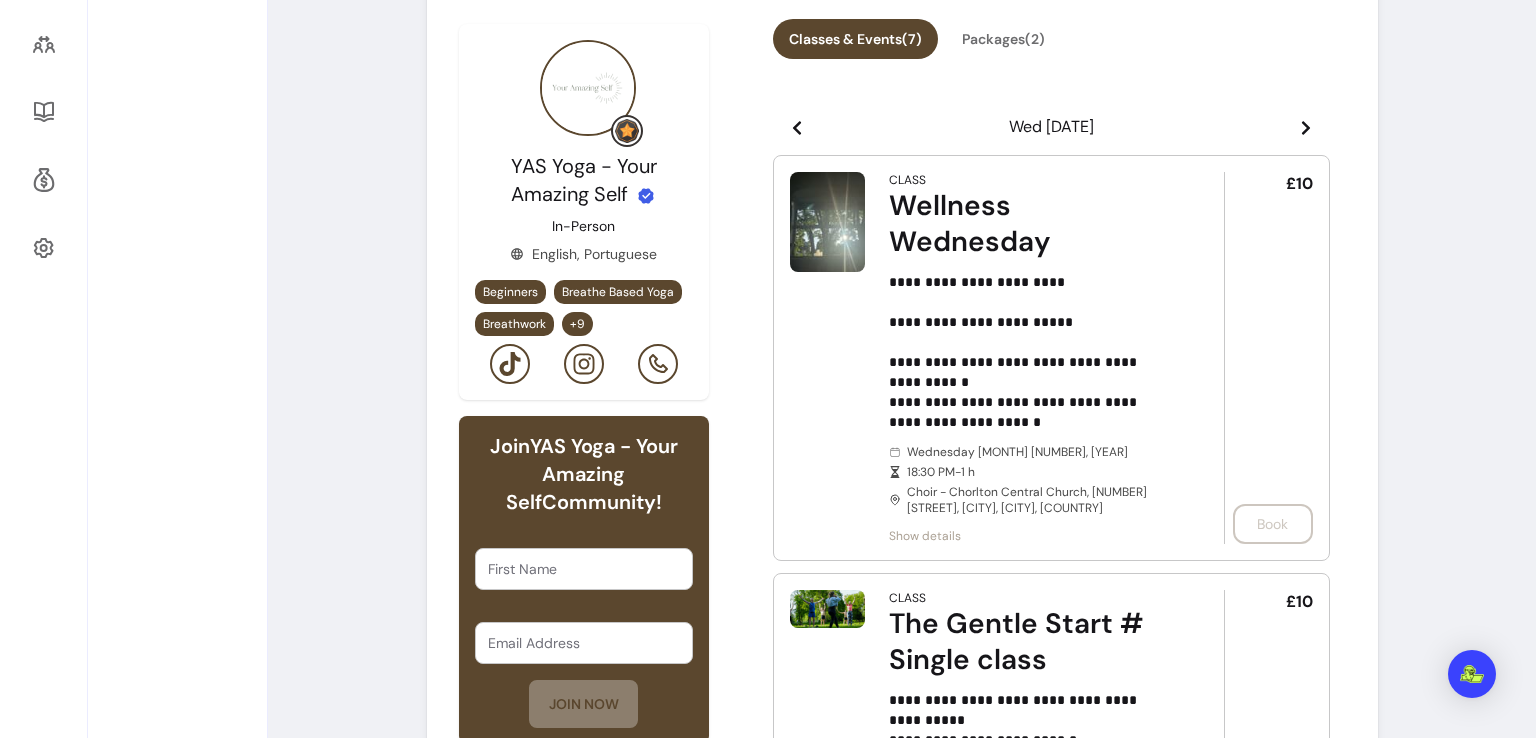 click 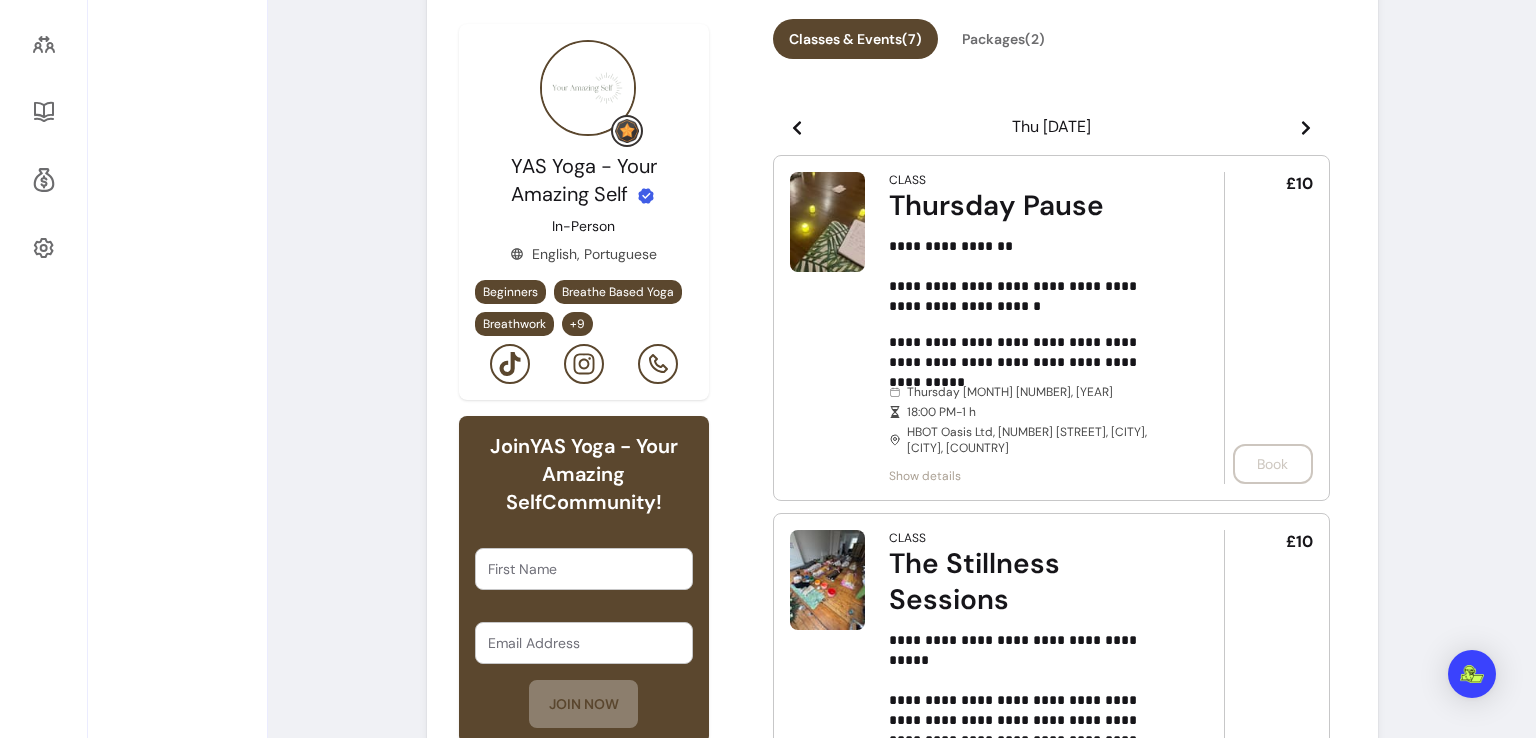click at bounding box center [797, 127] 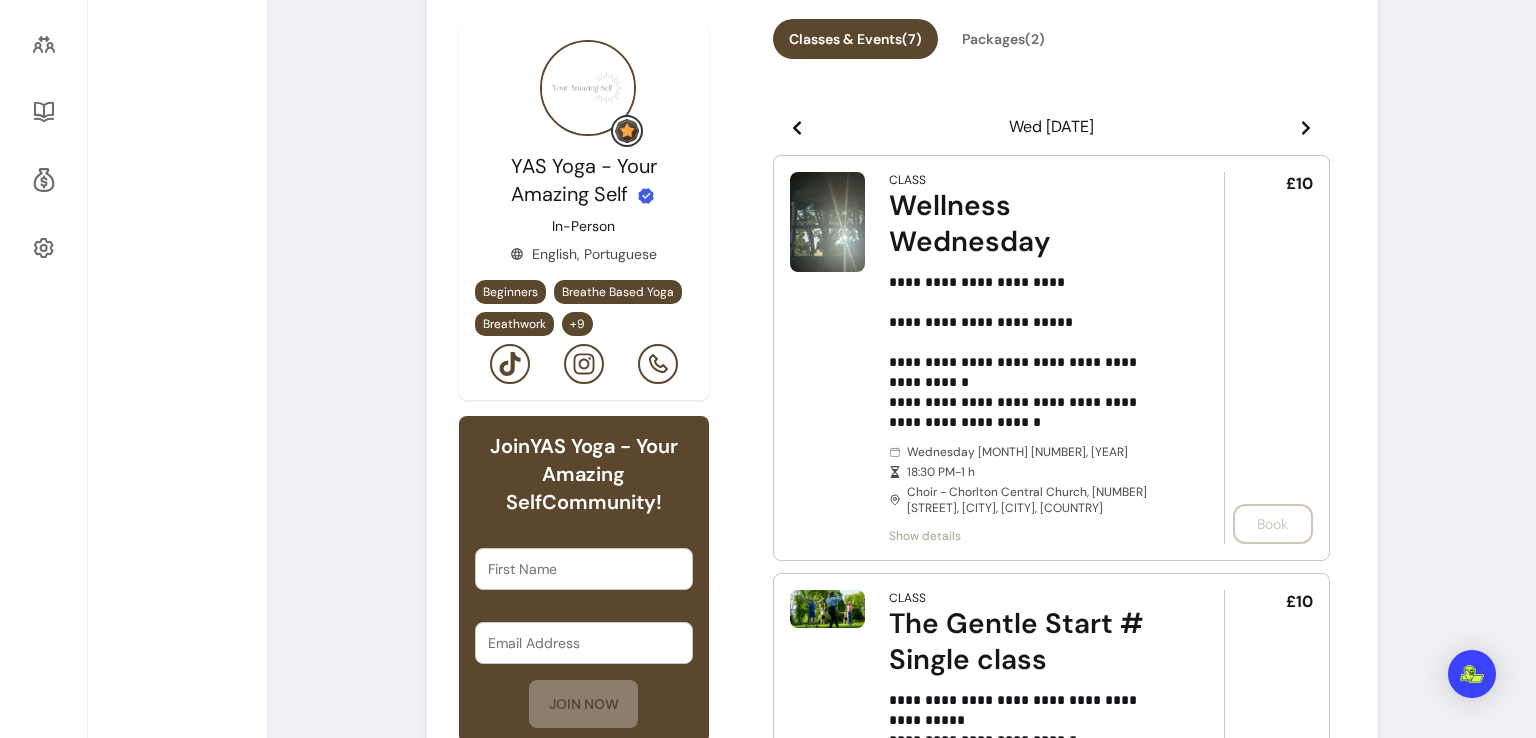 click 